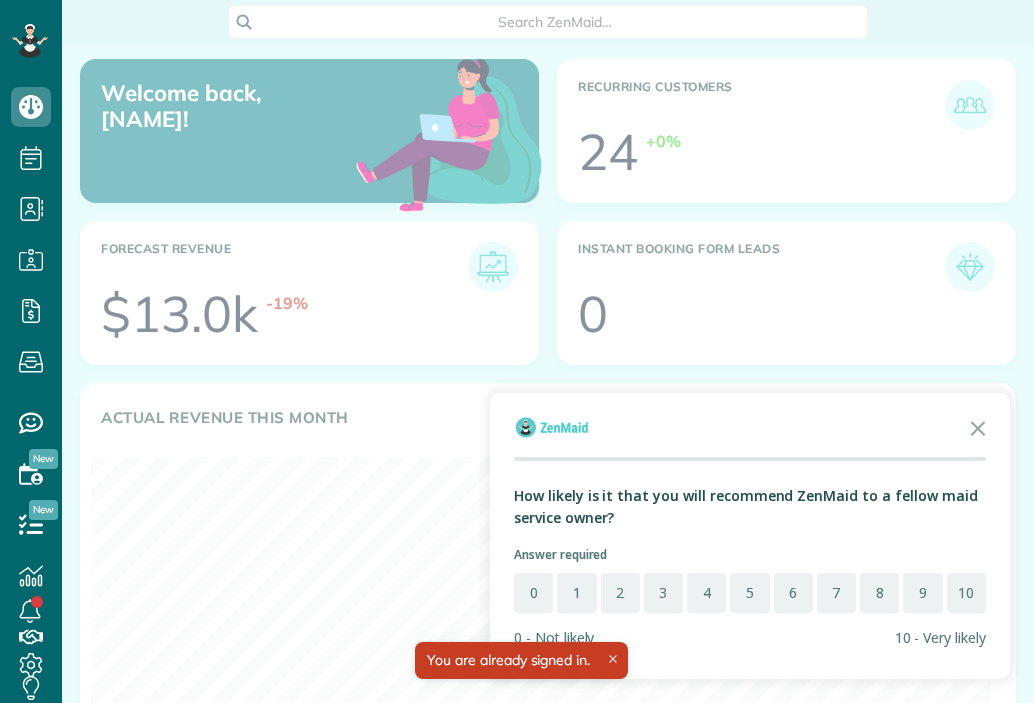 scroll, scrollTop: 0, scrollLeft: 0, axis: both 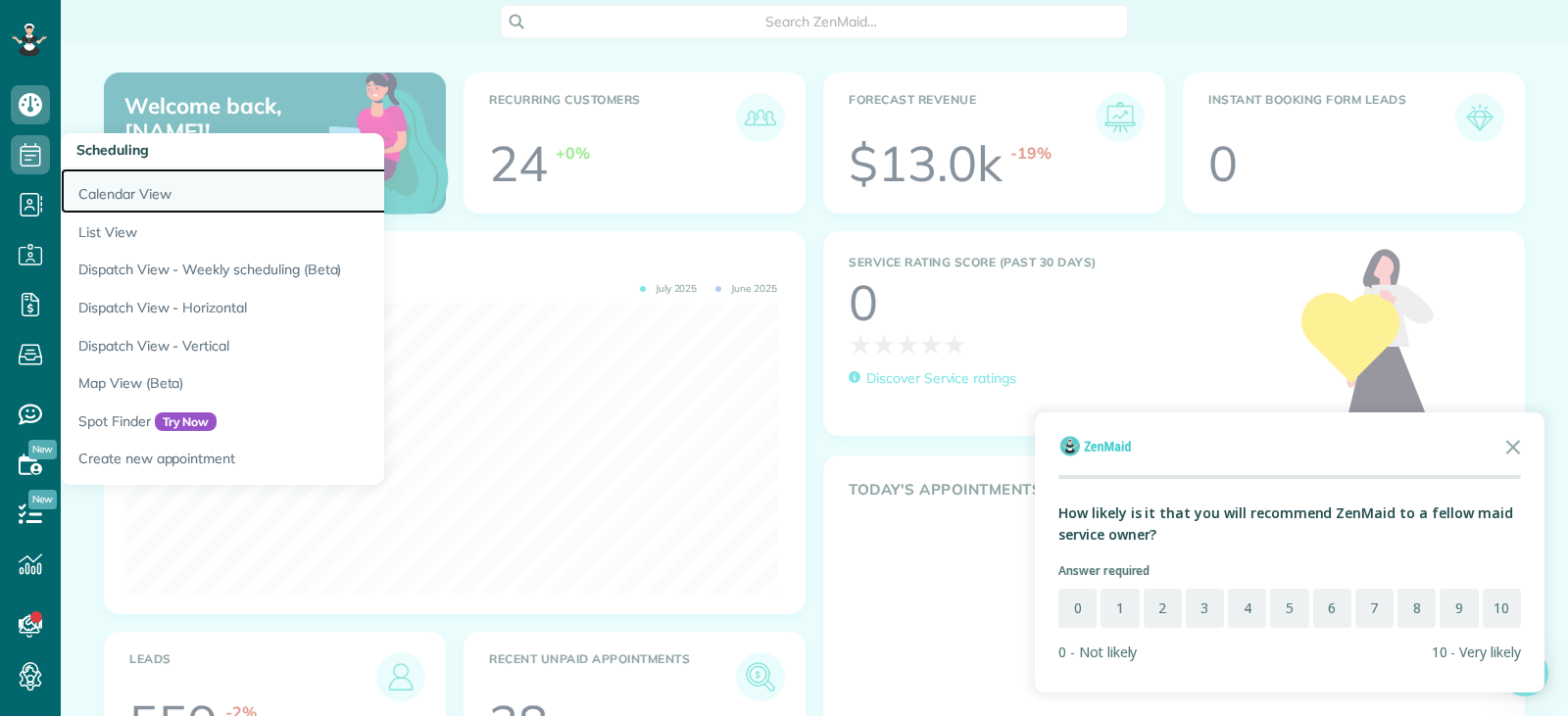 click on "Calendar View" at bounding box center (306, 191) 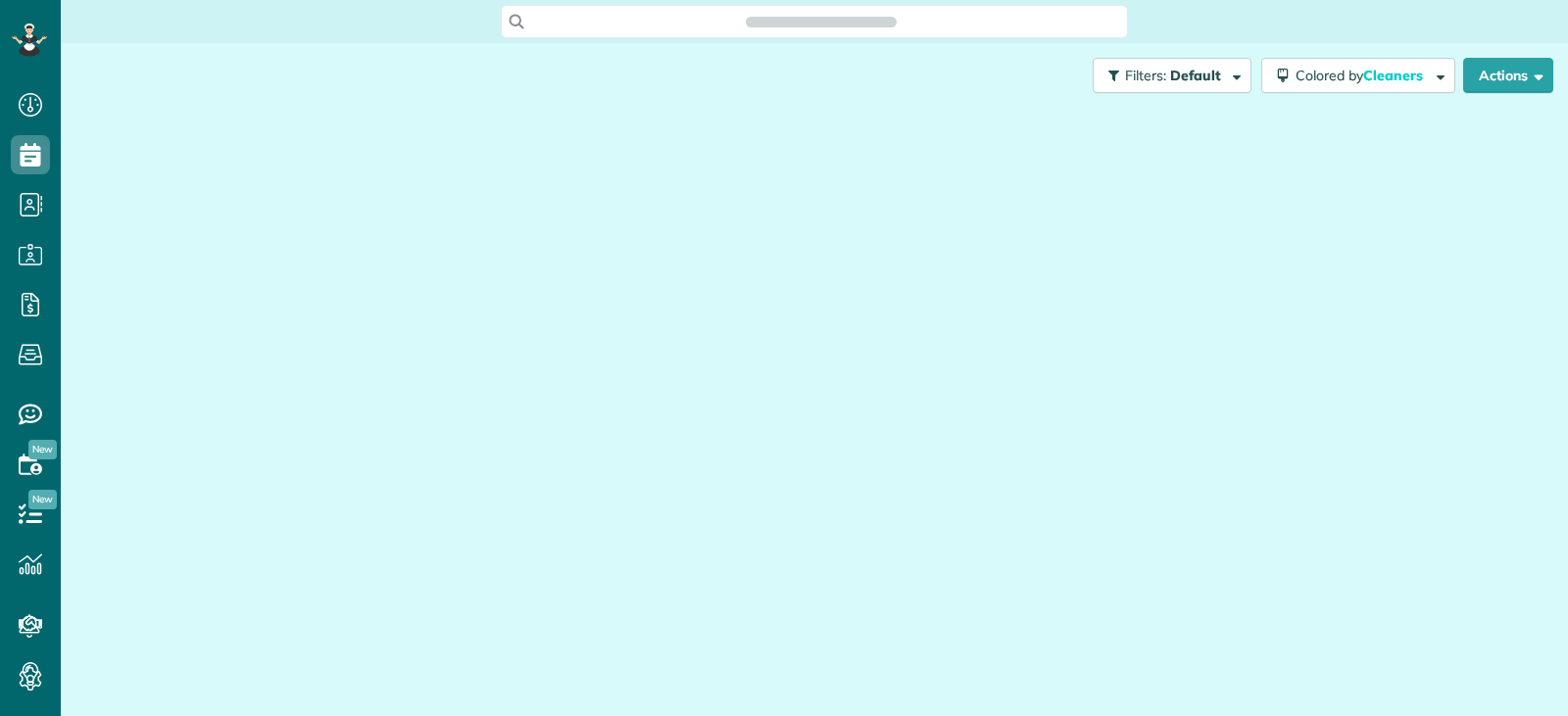 scroll, scrollTop: 0, scrollLeft: 0, axis: both 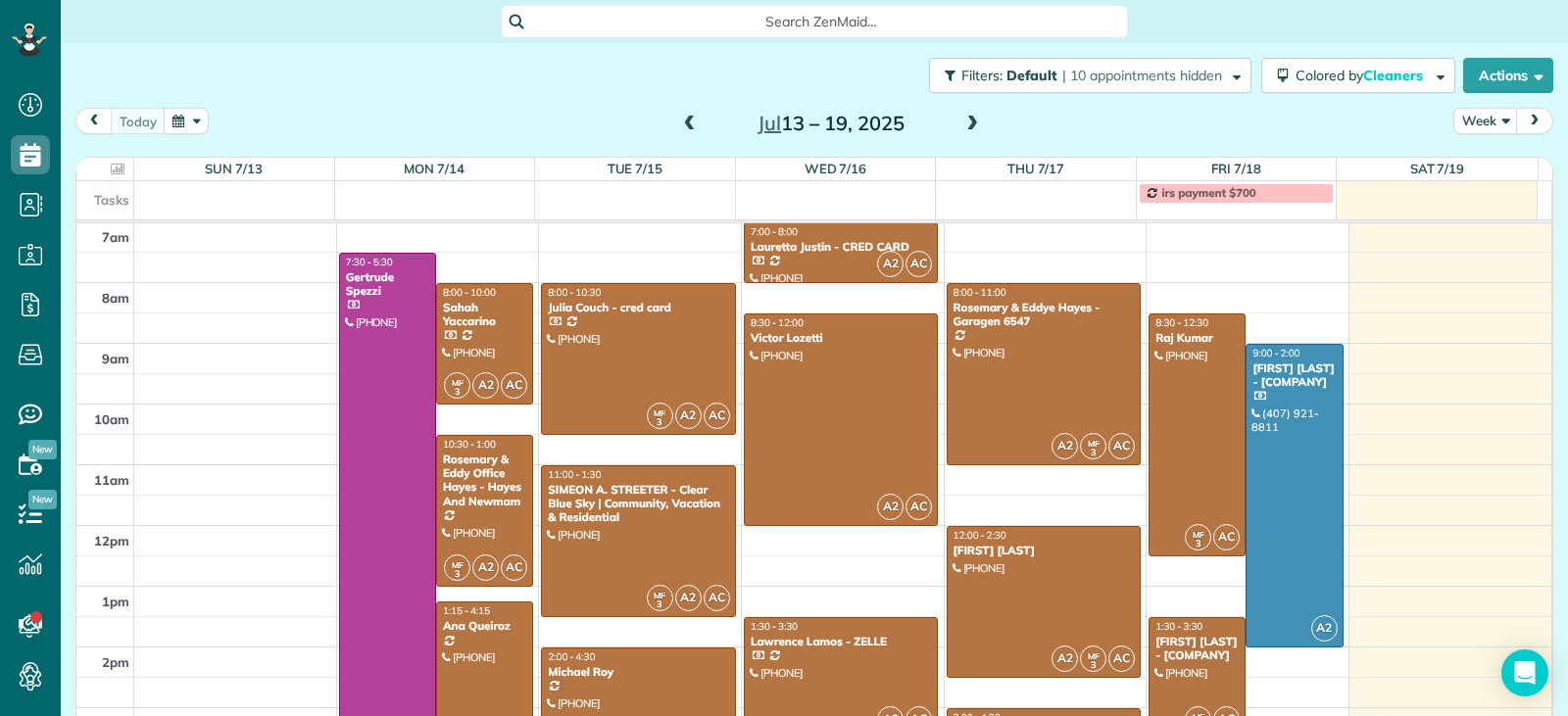 click at bounding box center [972, 124] 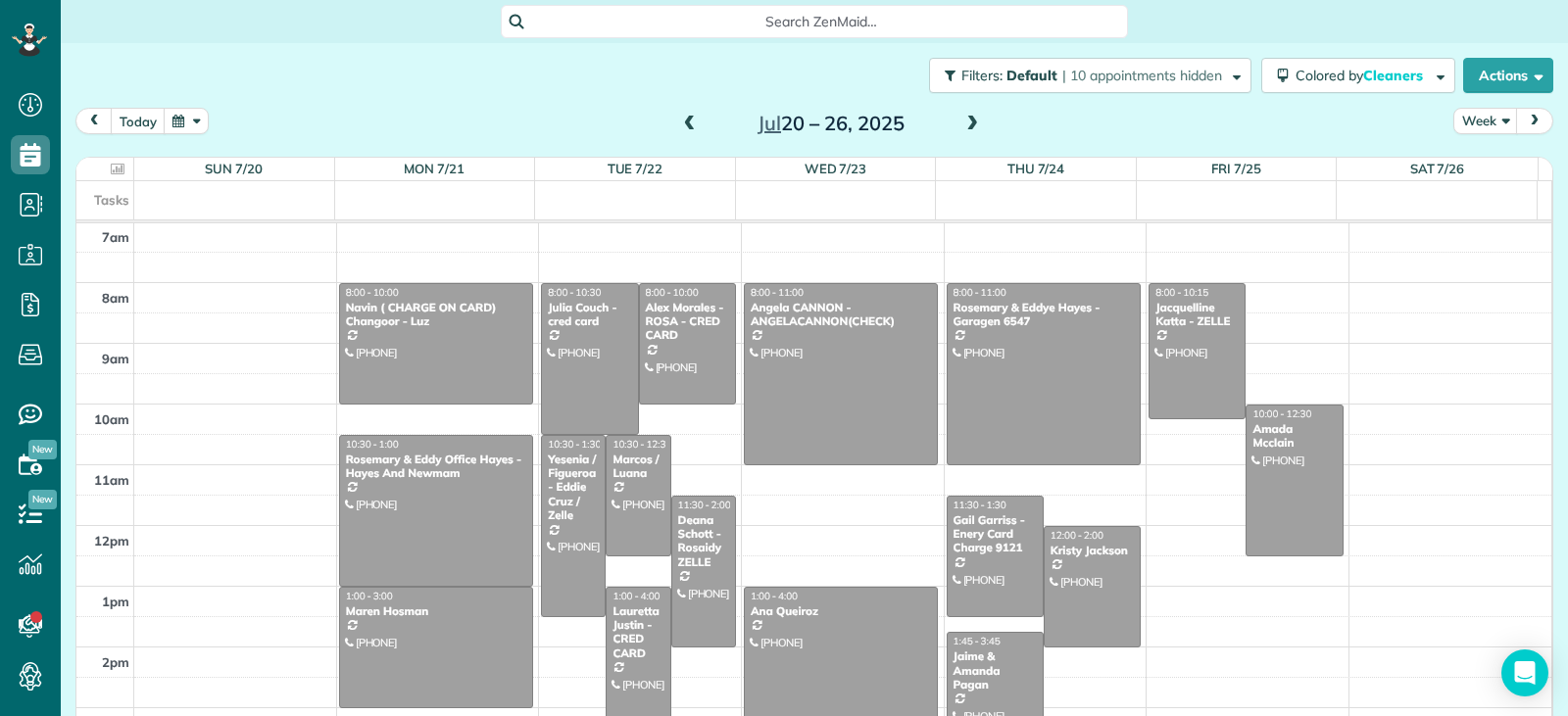 click on "2am 3am 4am 5am 6am 7am 8am 9am 10am 11am 12pm 1pm 2pm 3pm 4pm 5pm 8:00 - 10:00 Navin ( CHARGE ON CARD) Changoor - Luz (443) 453-2551 9038 Pinch Shot Drive Winter Garden, FL 34787 10:30 - 1:00 Rosemary & Eddy Office Hayes - Hayes And Newmam (407) 864-5977 830 Lucerne Terrace Orlando, FL 32801 1:00 - 3:00 Maren Hosman (407) 538-8693 3668 Peace Pipe Way Clermont, FL 34711 8:00 - 10:30 Julia Couch - cred card (407) 325-2241 4000 Willow Bay dr Winter Garden, FL 34787 8:00 - 10:00 Alex Morales -ROSA - CRED CARD (407) 242-9269 4442 Riverton Drive Orlando, FL 32817 10:30 - 1:30 Yesenia / Figueroa - Eddie Cruz / Zelle (939) 244-8890 704 OXFORD CHASE DR WINTER GARDEN, FL 34787 10:30 - 12:30 Marcos / Luana (407) 399-6373 8066 Glenlloyd Avenue Winter Garden, FL 34787 11:30 - 2:00 Deana Schott - Rosaidy ZELLE (321) 217-0017 291 Evansdale Road Lake Mary, FL 32746 1:00 - 4:00 Lauretta Justin - CRED CARD (407) 267-4160 3113 Kentshire Boulevard Ocoee, FL 34761 8:00 - 11:00 Angela CANNON - ANGELACANNON(CHECK) (386) 956-3188" at bounding box center [813, 404] 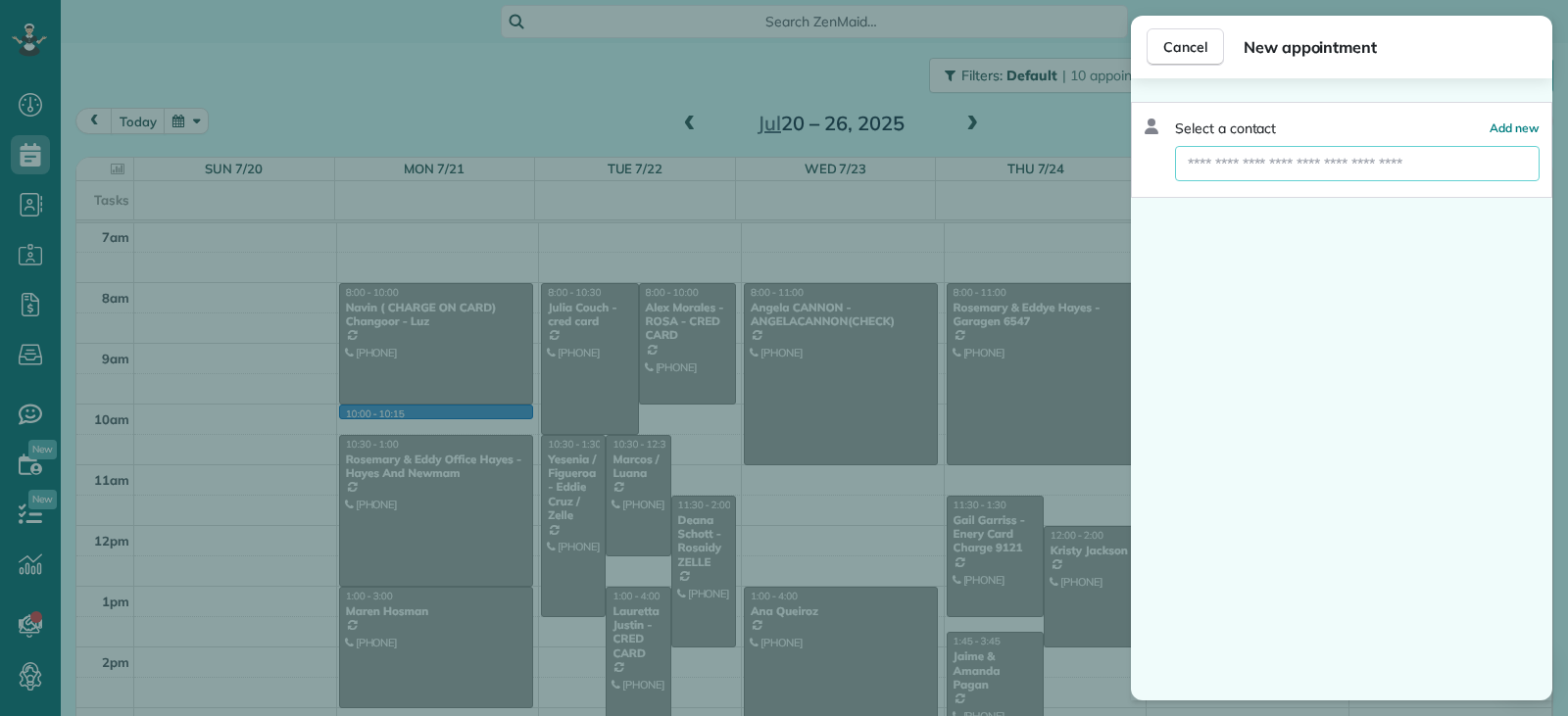 click at bounding box center (1357, 164) 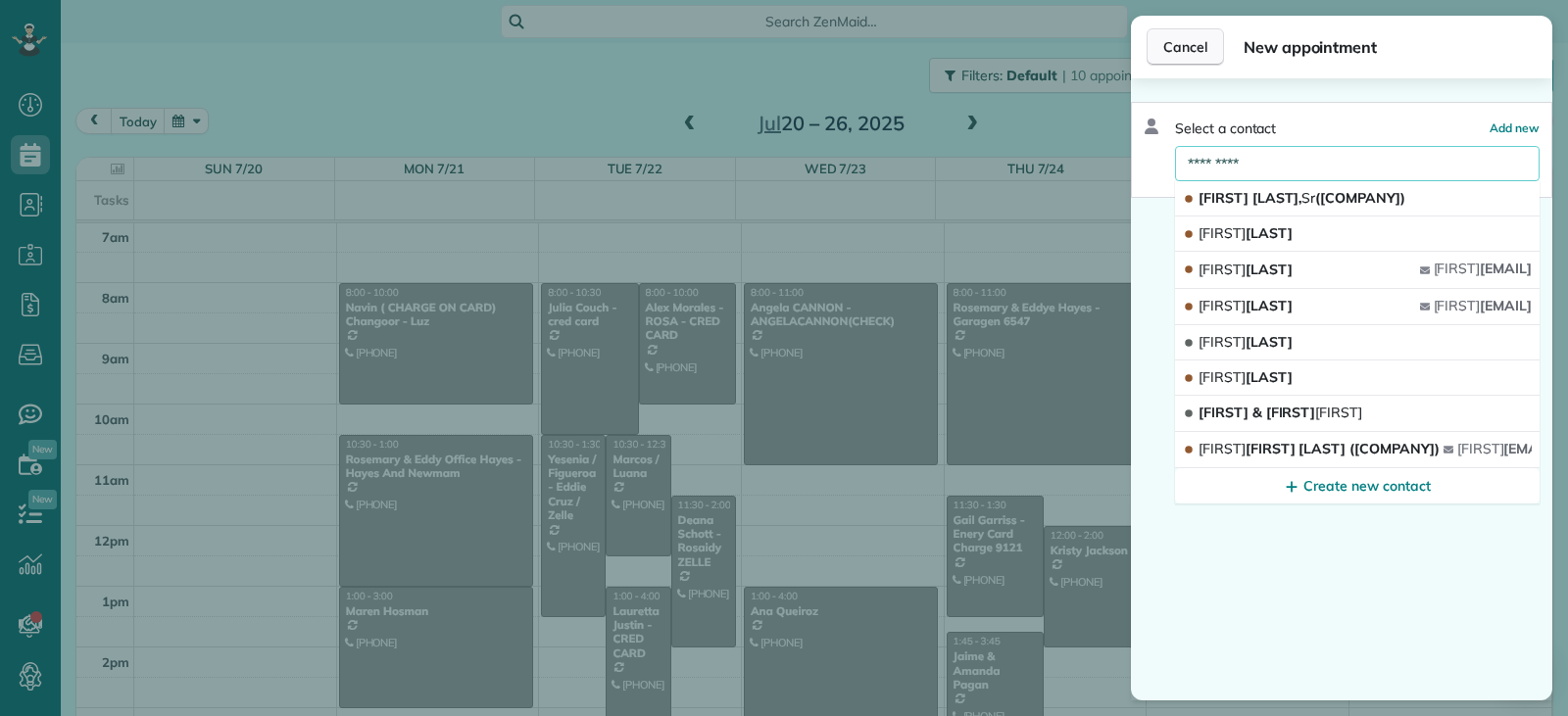 type on "*********" 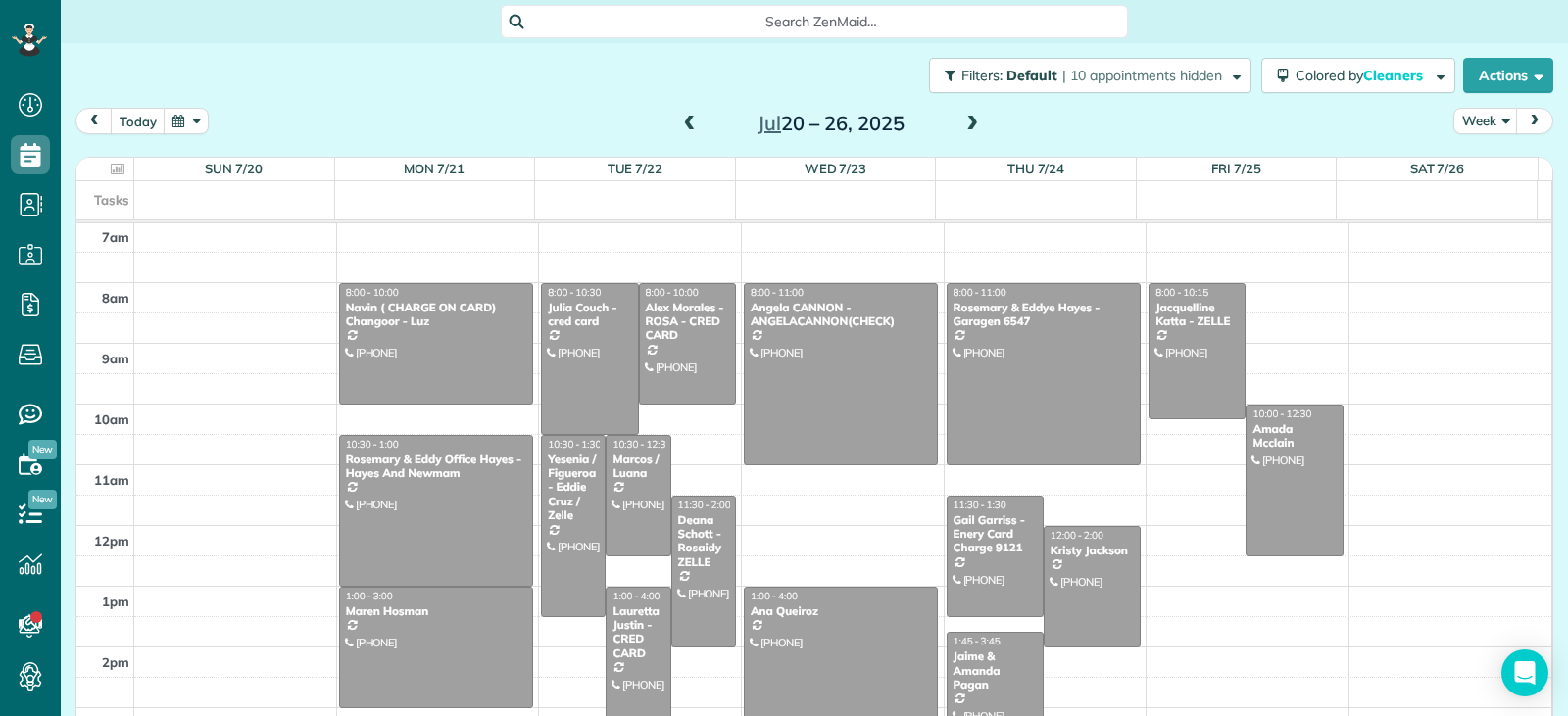 click on "8:00 - 10:00 [FIRST] ( CHARGE ON CARD) [LAST] - [FIRST] ([PHONE]) 9038 Pinch Shot Drive Winter Garden, FL 34787 10:30 - 1:00 [FIRST] & [FIRST] Office Hayes - Hayes And Newmam ([PHONE]) 830 Lucerne Terrace Orlando, FL 32801 1:00 - 3:00 [FIRST] [LAST] ([PHONE]) 3668 Peace Pipe Way Clermont, FL 34711 8:00 - 10:30 [FIRST] [LAST] - cred card ([PHONE]) 4000 Willow Bay dr Winter Garden, FL 34787 8:00 - 10:00 [FIRST] [LAST] - [FIRST] - CRED CARD ([PHONE]) 4442 Riverton Drive Orlando, FL 32817 10:30 - 1:30 [FIRST] / [FIRST] - [FIRST] [LAST] ([PHONE]) 704 OXFORD CHASE DR WINTER GARDEN, FL 34787 10:30 - 12:30 [FIRST] / [FIRST] ([PHONE]) 8066 Glenlloyd Avenue Winter Garden, FL 34787 11:30 - 2:00 [FIRST] [LAST] - [FIRST] ZELLE ([PHONE]) 291 Evansdale Road Lake Mary, FL 32746 1:00 - 4:00 [FIRST] [LAST] - CRED CARD ([PHONE]) 3113 Kentshire Boulevard Ocoee, FL 34761 8:00 - 11:00 [FIRST] [LAST] - [FIRST] ([PHONE])" at bounding box center (813, 404) 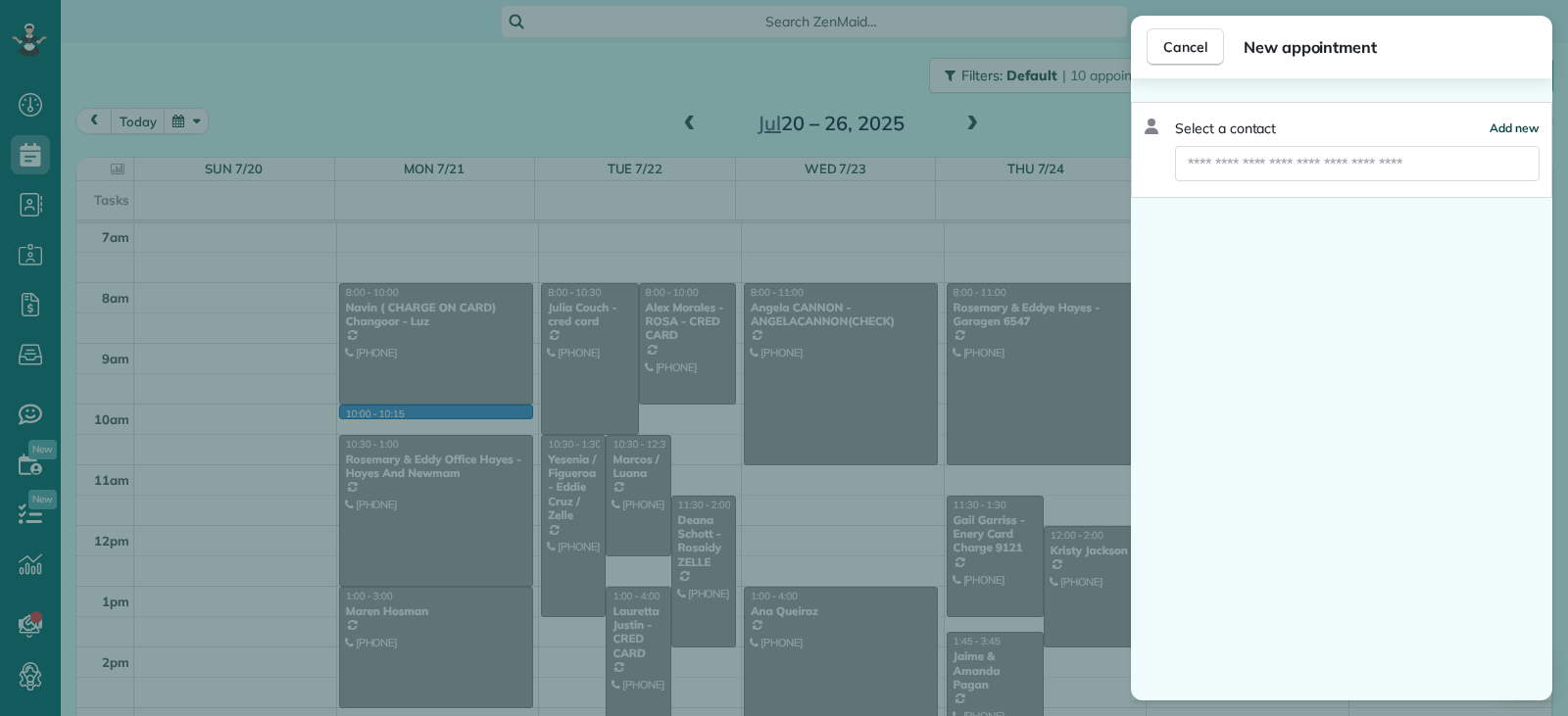 click on "Add new" at bounding box center [1514, 127] 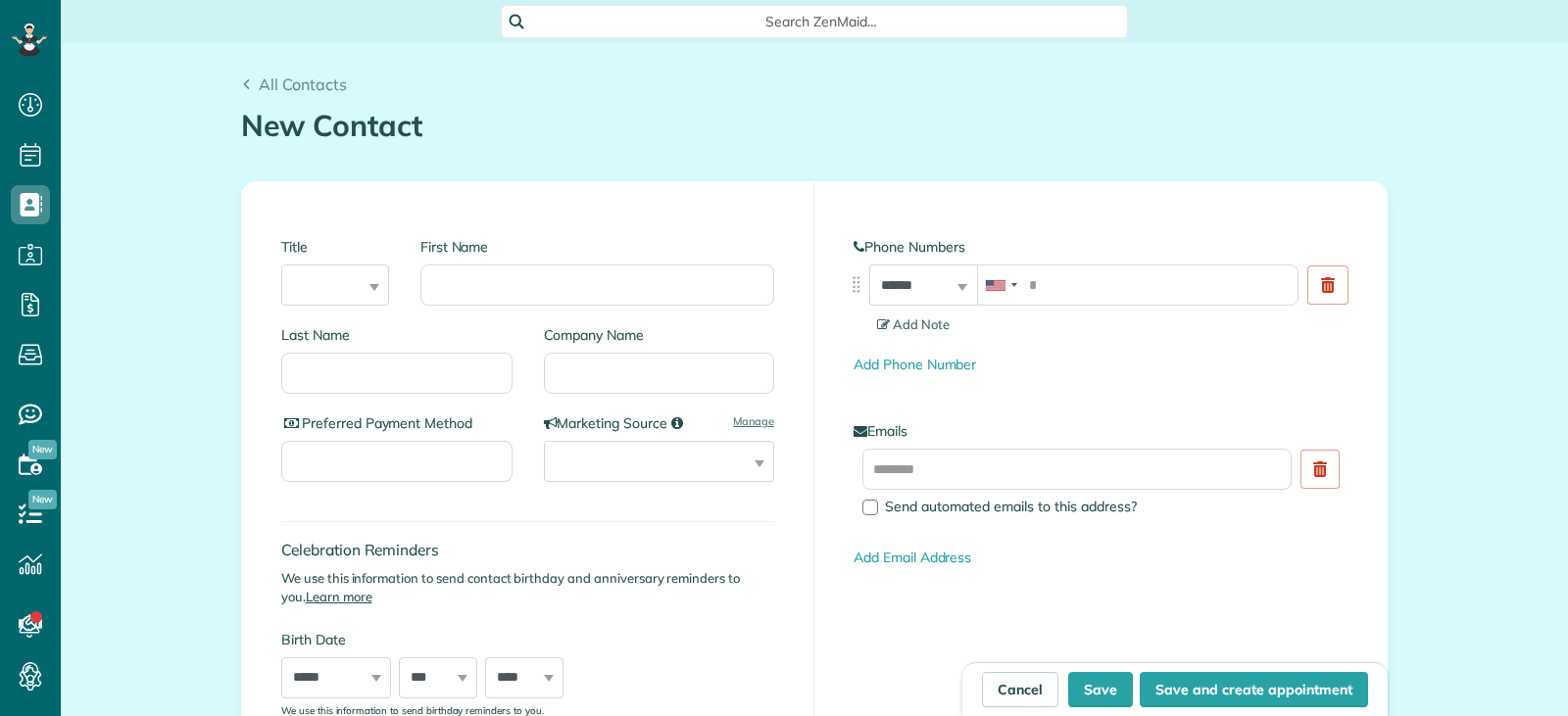 scroll, scrollTop: 0, scrollLeft: 0, axis: both 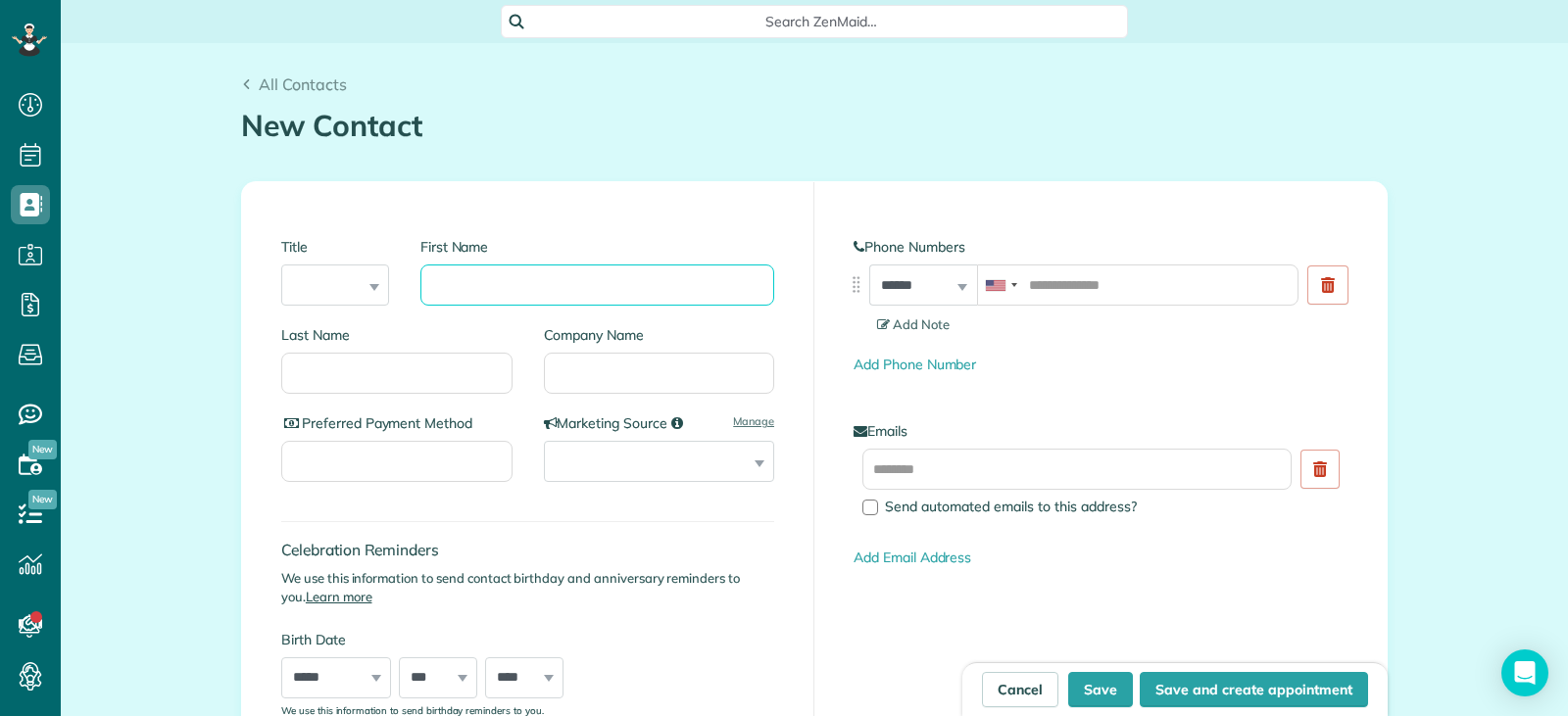 click on "First Name" at bounding box center (597, 285) 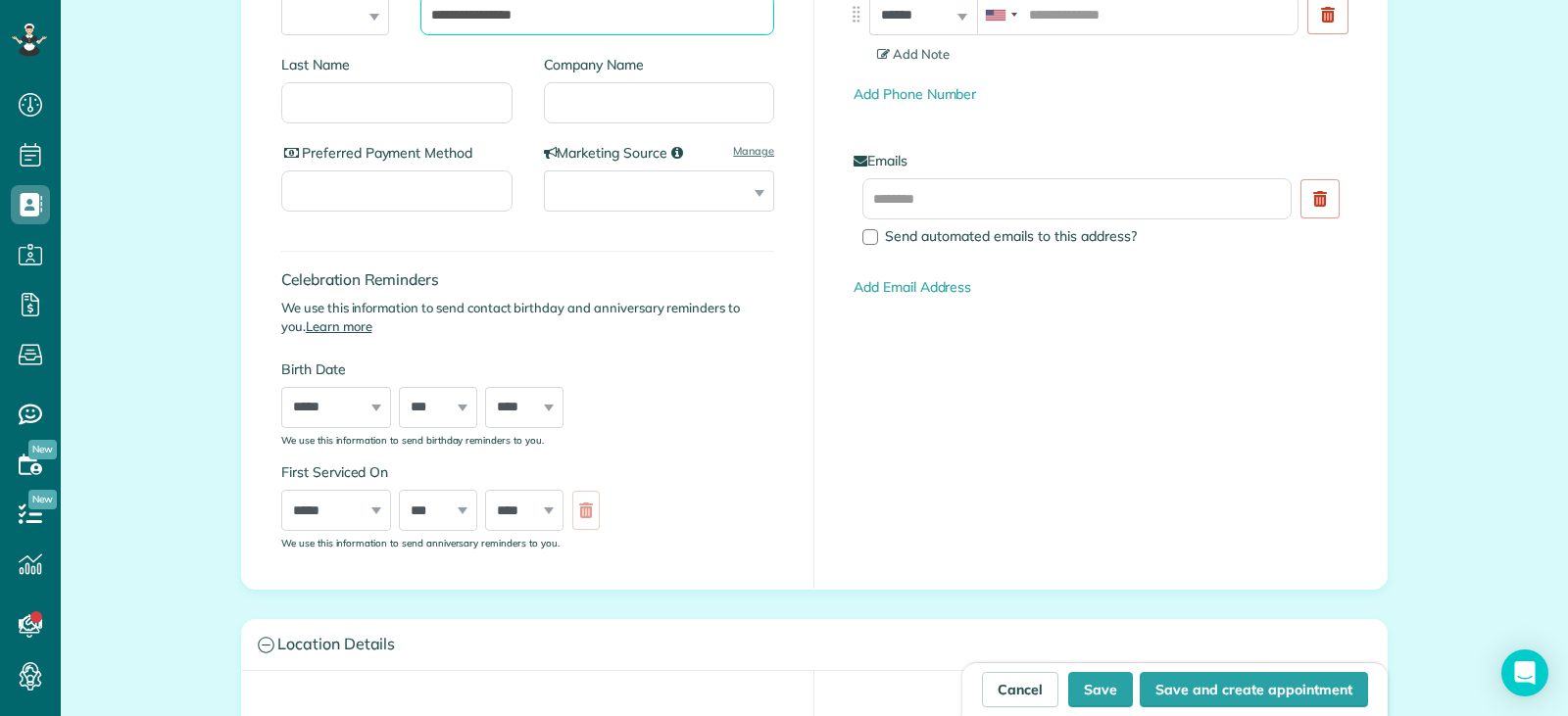 scroll, scrollTop: 274, scrollLeft: 0, axis: vertical 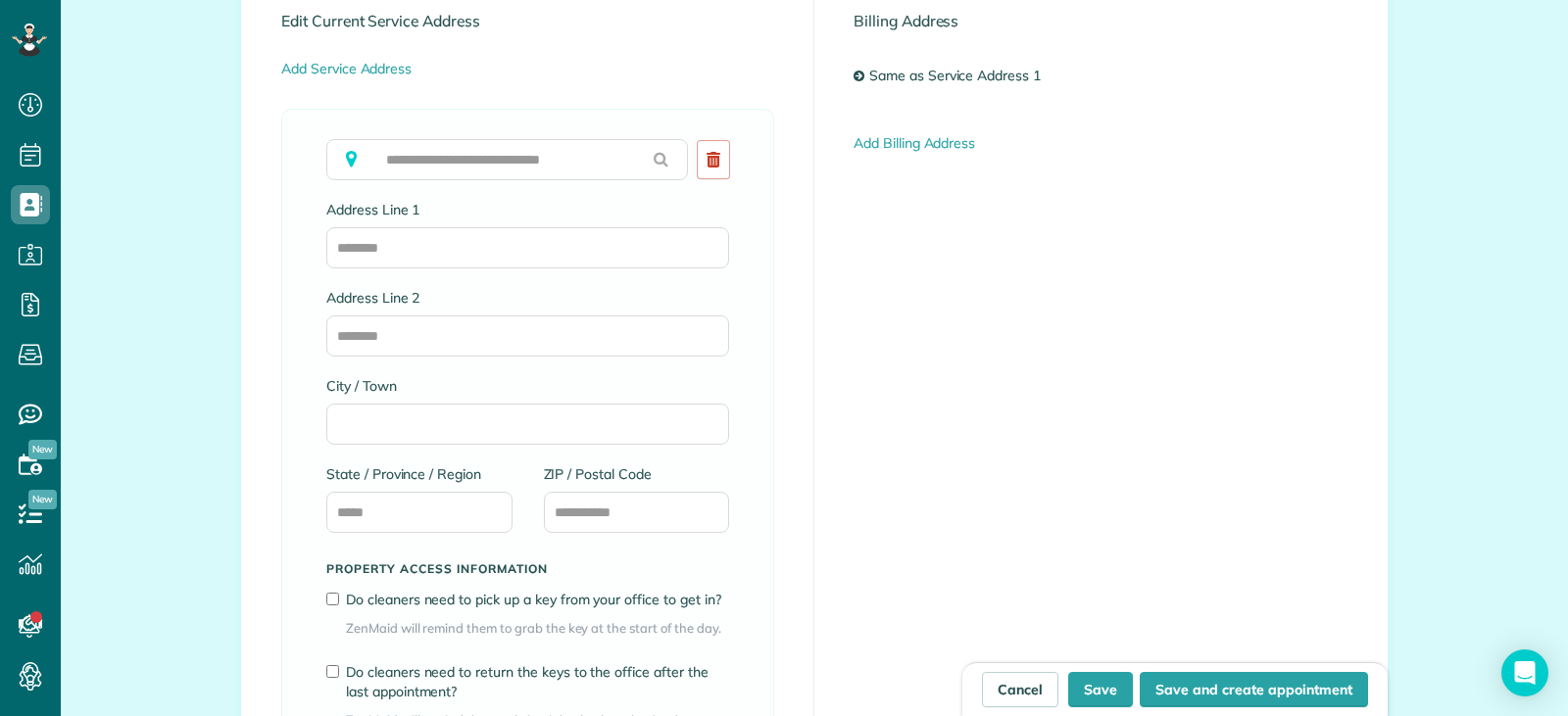 type on "**********" 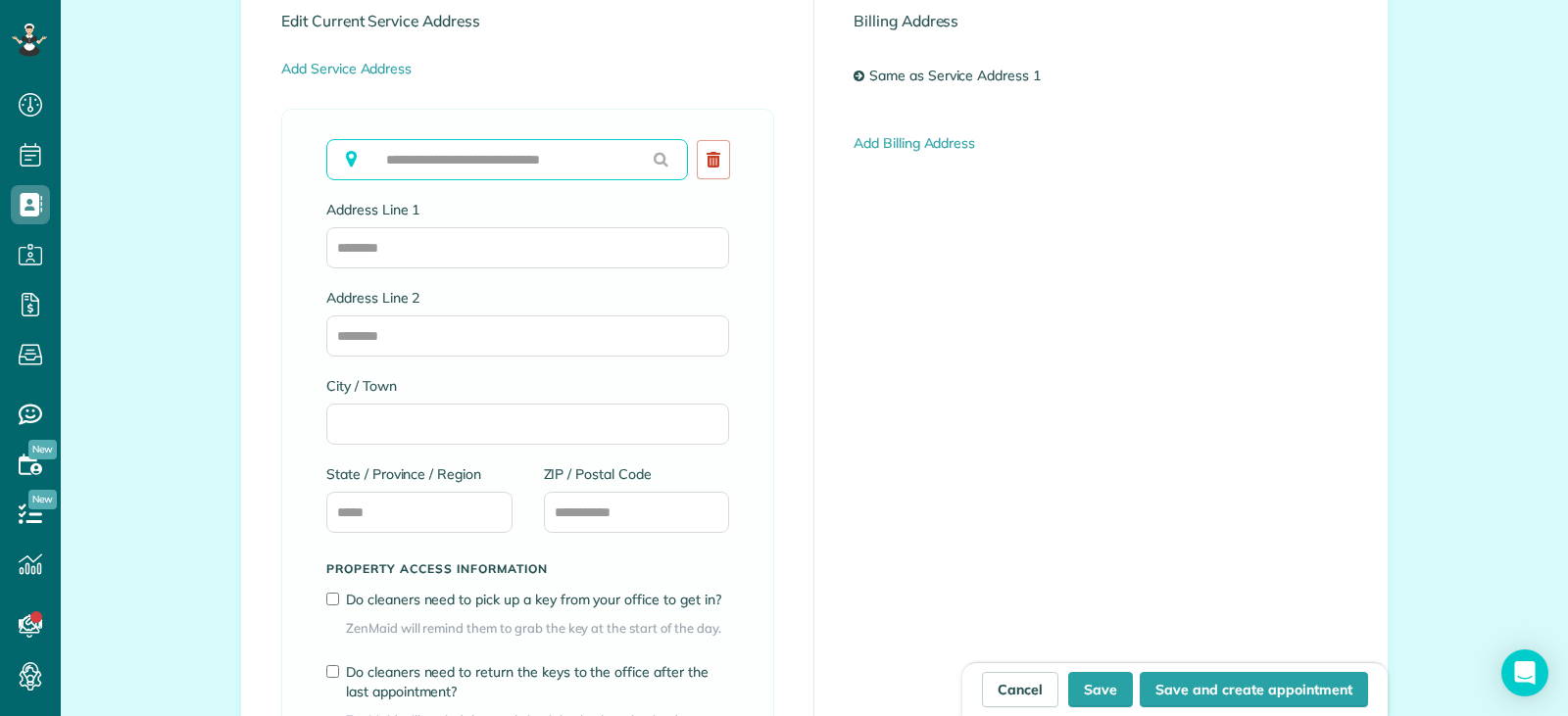 click at bounding box center (507, 160) 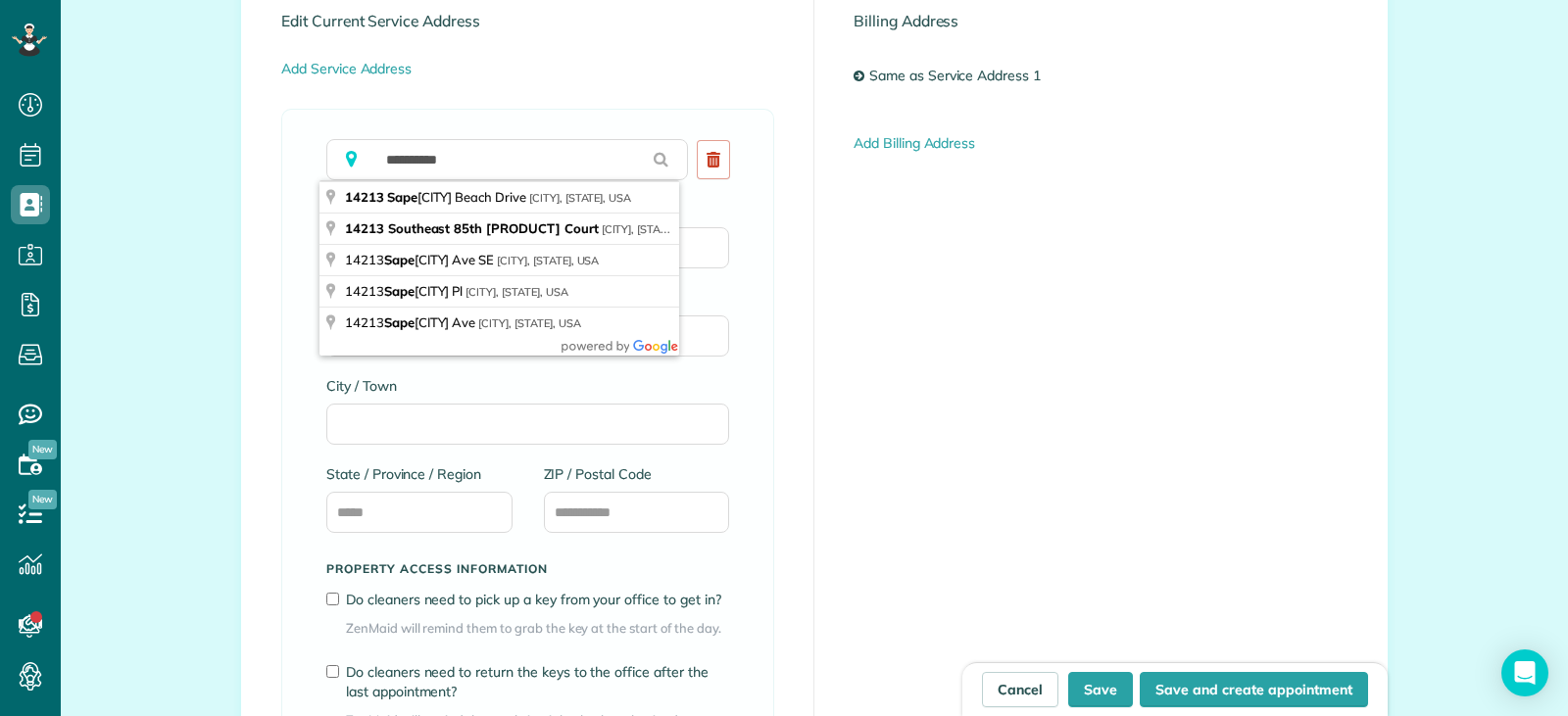 type on "**********" 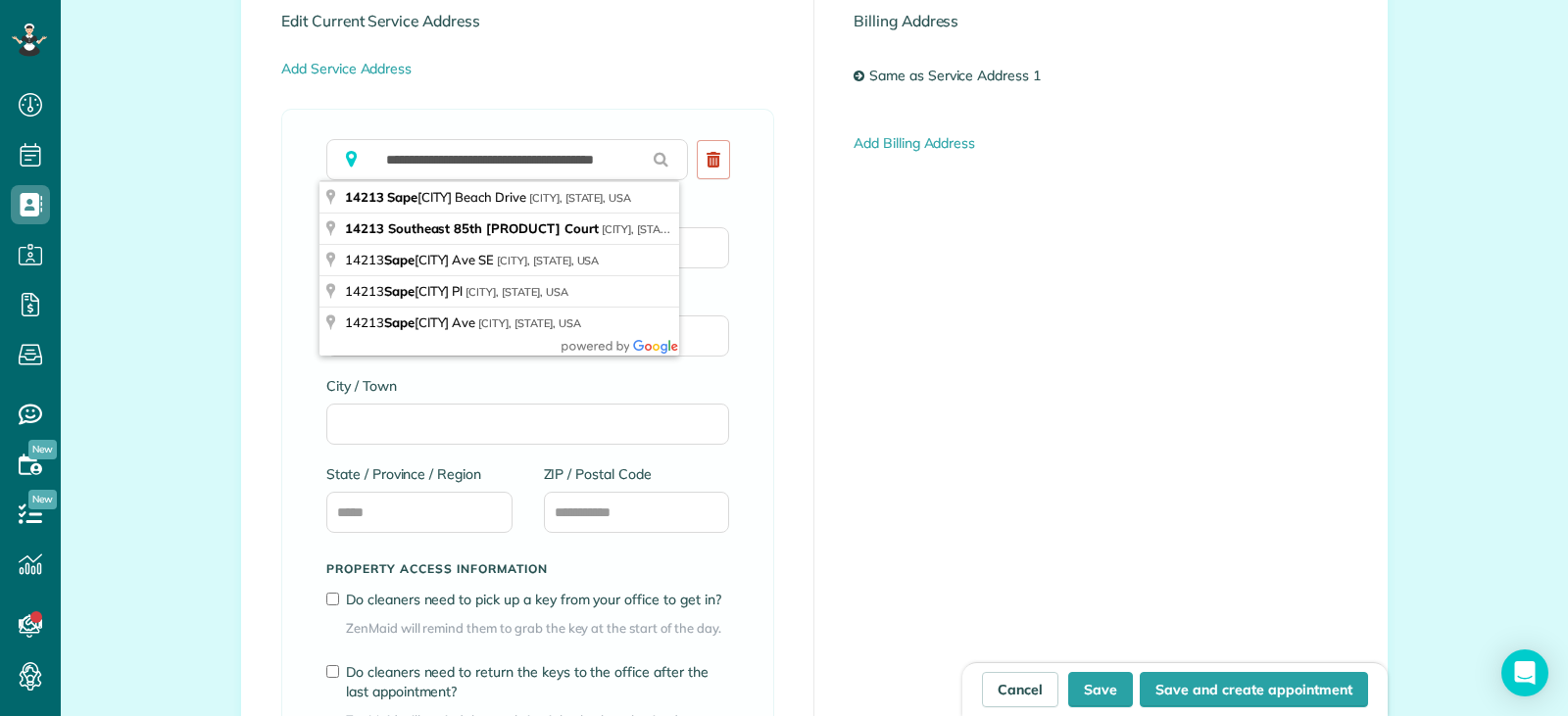 type on "**********" 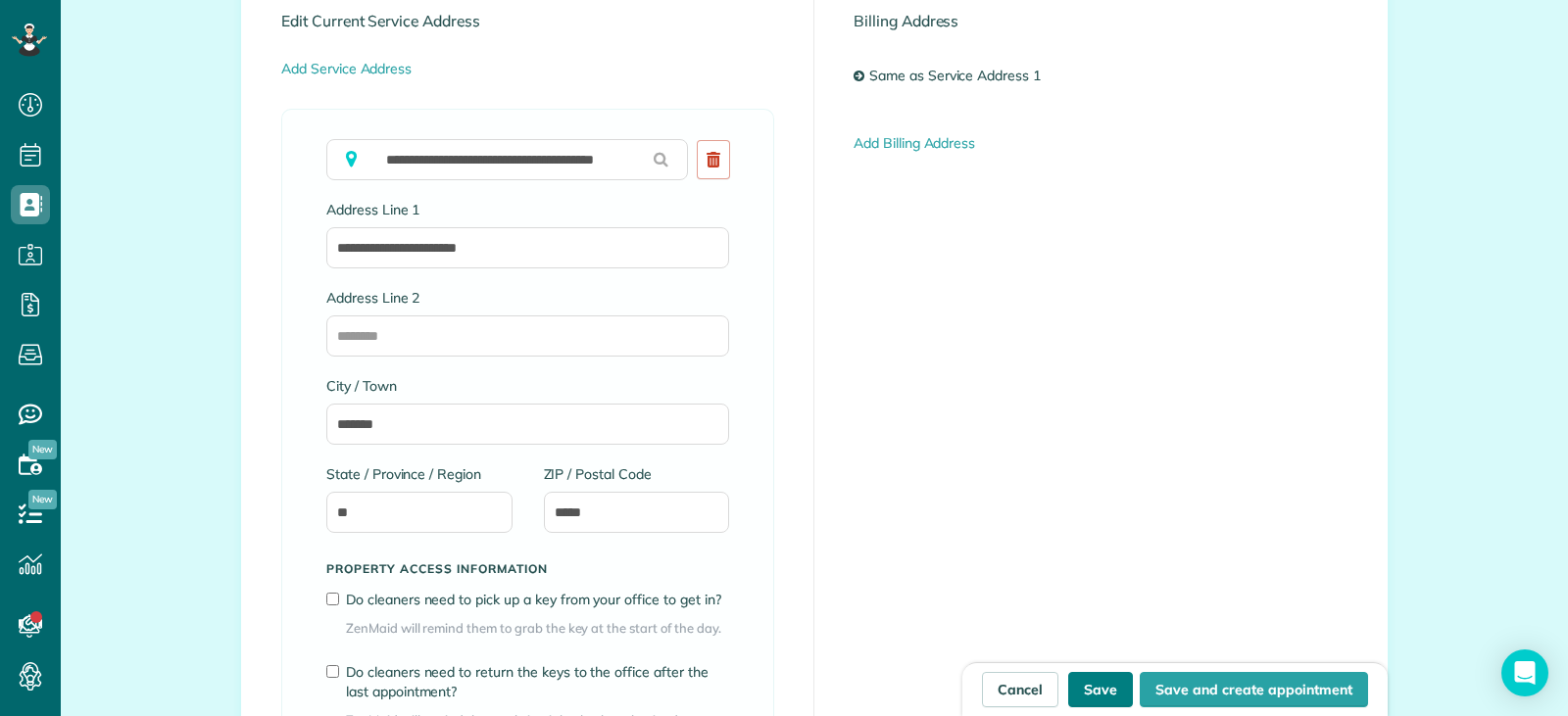 click on "Save" at bounding box center [1101, 690] 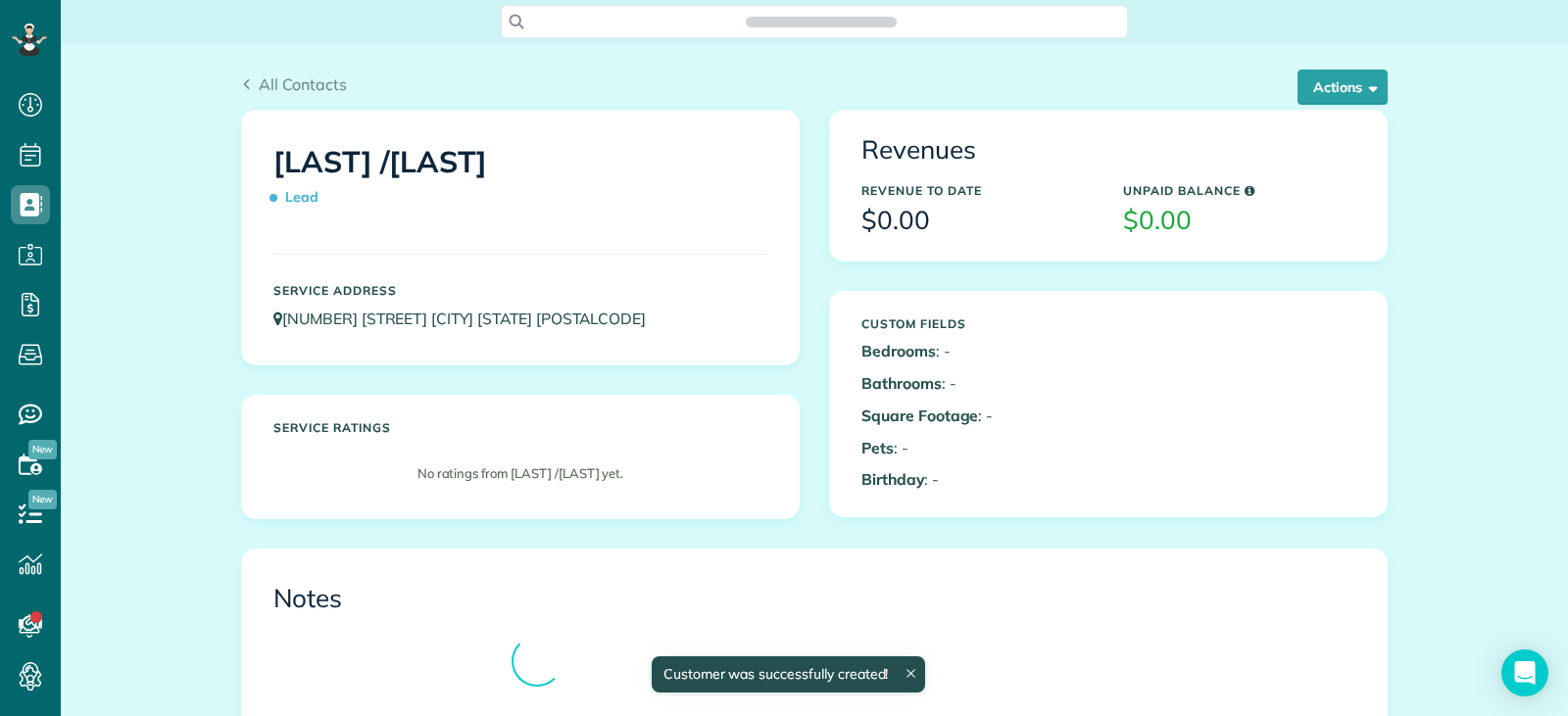scroll, scrollTop: 0, scrollLeft: 0, axis: both 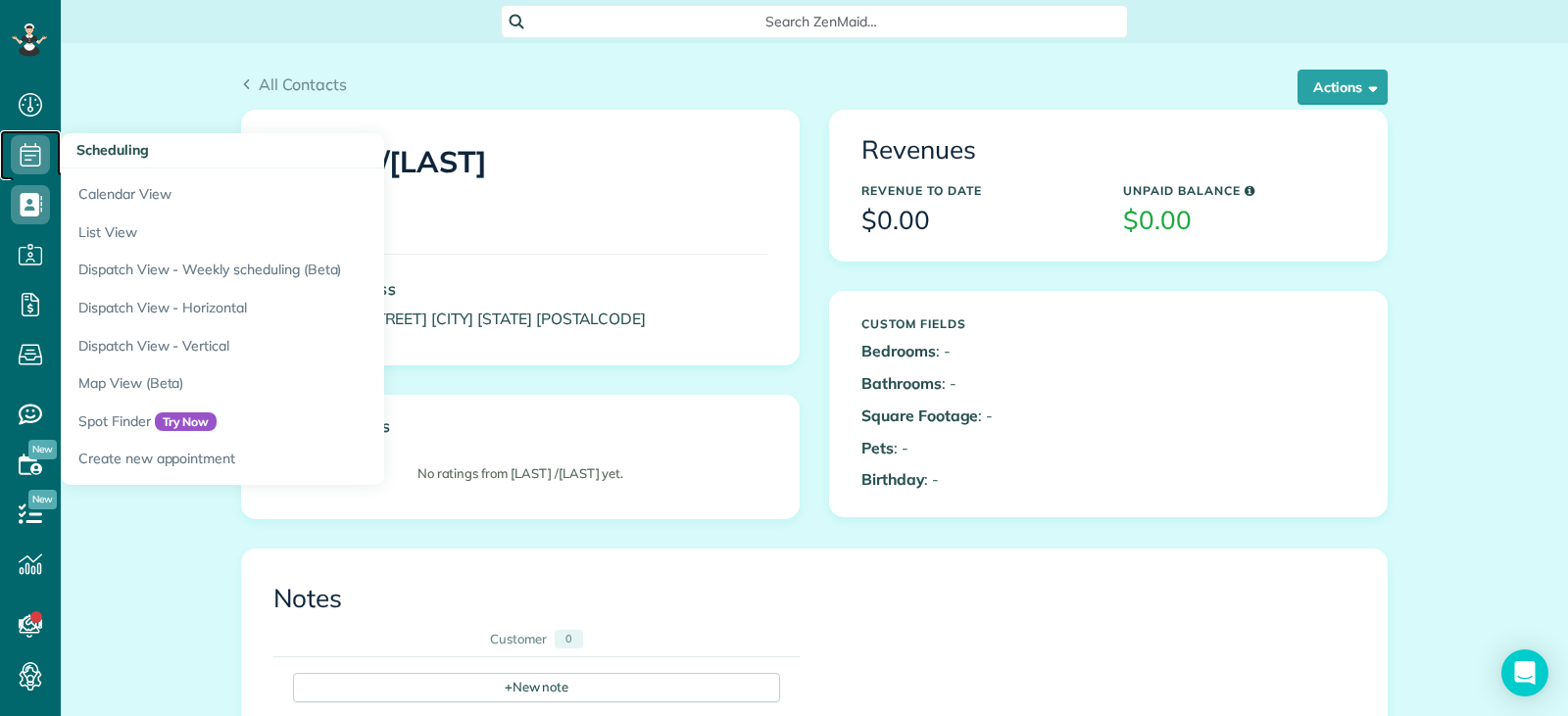 click 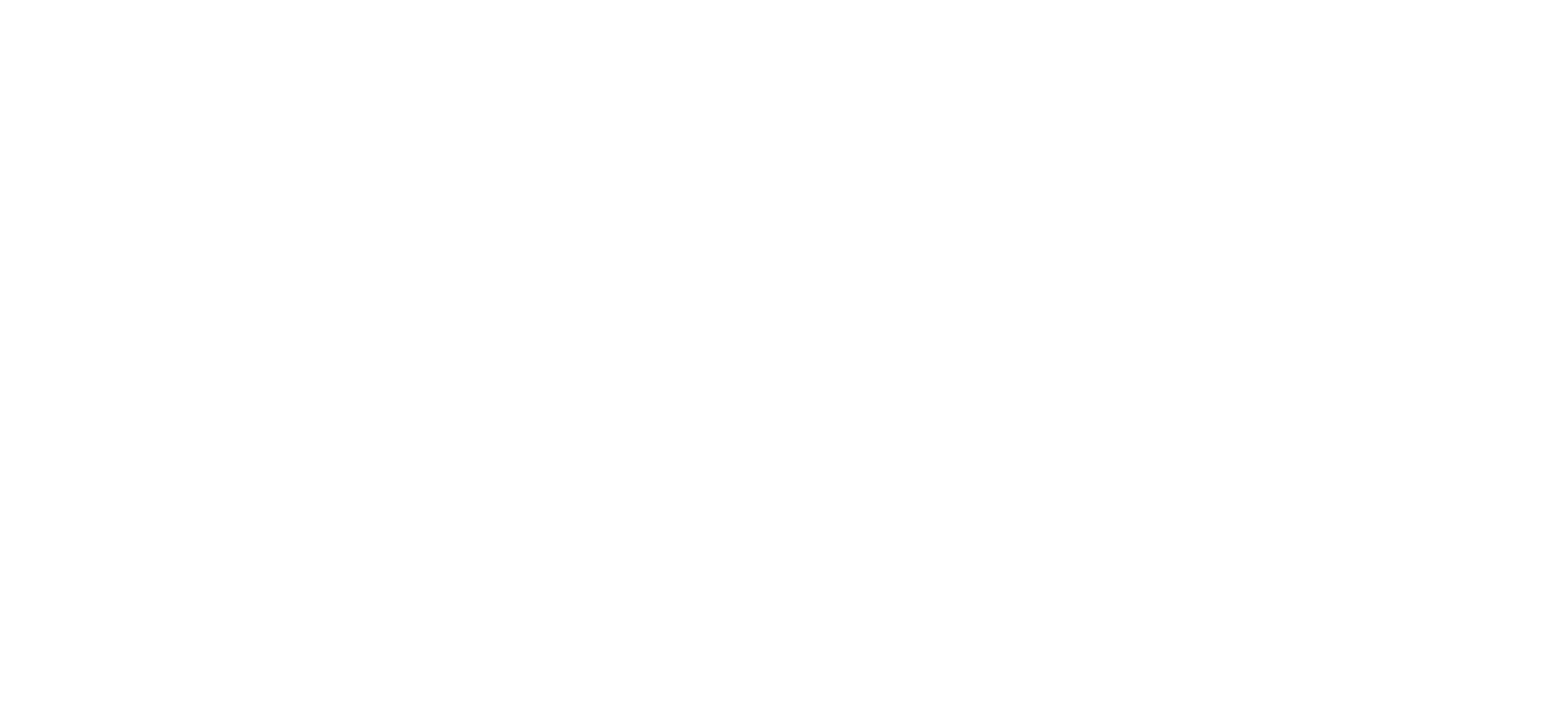 scroll, scrollTop: 0, scrollLeft: 0, axis: both 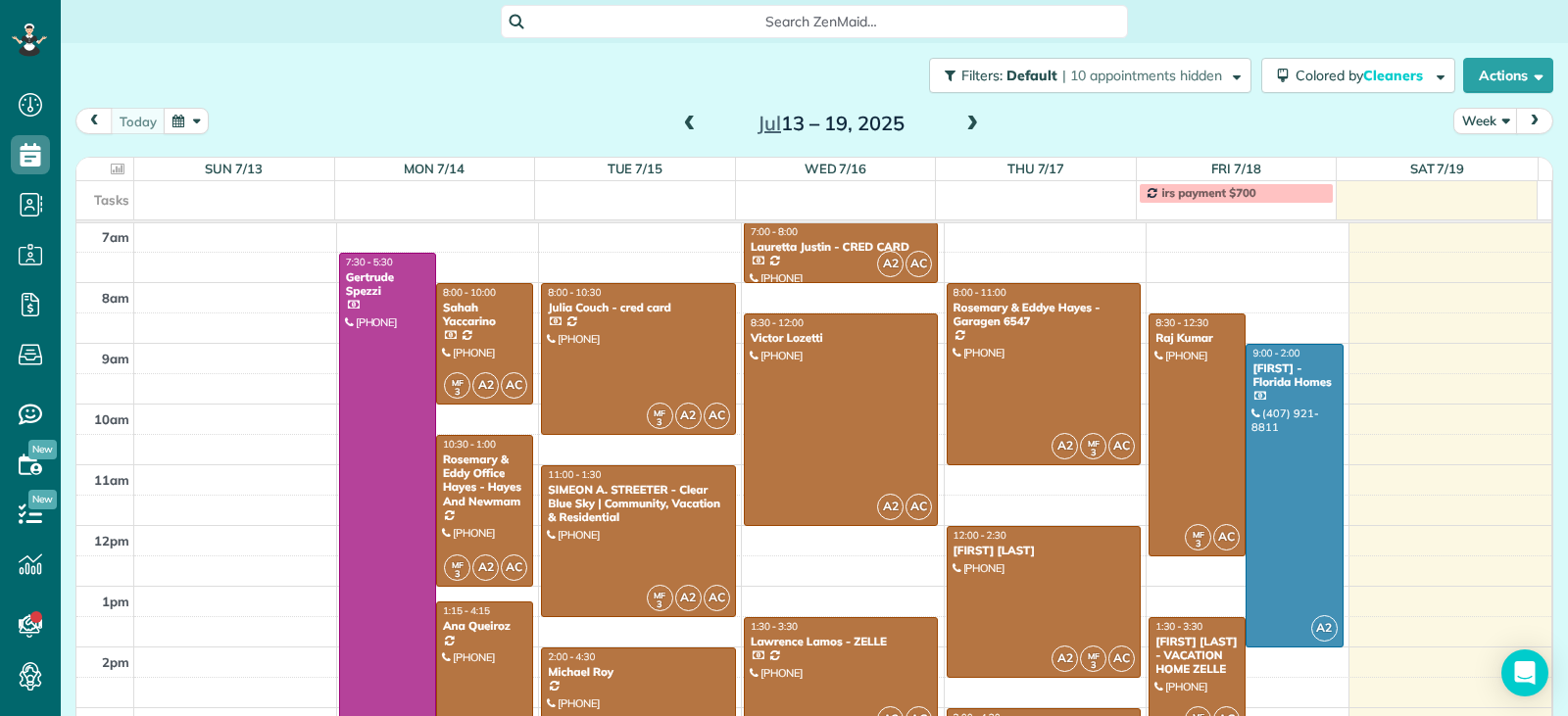 click at bounding box center [972, 124] 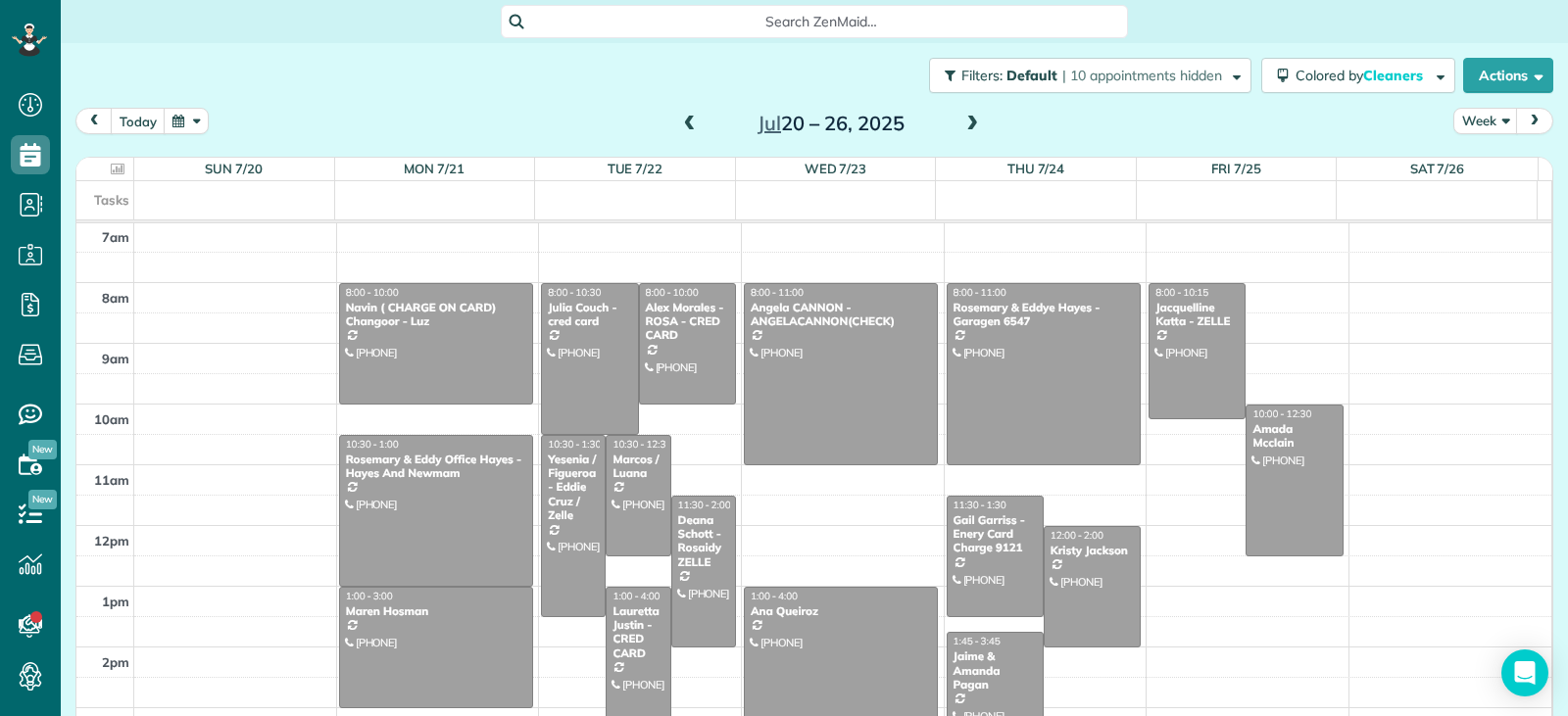 click on "8:00 - 10:00 [FIRST] ( CHARGE ON CARD) [LAST] - [FIRST] ([PHONE]) 9038 Pinch Shot Drive Winter Garden, FL 34787 10:30 - 1:00 [FIRST] & [FIRST] Office Hayes - Hayes And Newmam ([PHONE]) 830 Lucerne Terrace Orlando, FL 32801 1:00 - 3:00 [FIRST] [LAST] ([PHONE]) 3668 Peace Pipe Way Clermont, FL 34711 8:00 - 10:30 [FIRST] [LAST] - cred card ([PHONE]) 4000 Willow Bay dr Winter Garden, FL 34787 8:00 - 10:00 [FIRST] [LAST] - [FIRST] - CRED CARD ([PHONE]) 4442 Riverton Drive Orlando, FL 32817 10:30 - 1:30 [FIRST] / [FIRST] - [FIRST] [LAST] ([PHONE]) 704 OXFORD CHASE DR WINTER GARDEN, FL 34787 10:30 - 12:30 [FIRST] / [FIRST] ([PHONE]) 8066 Glenlloyd Avenue Winter Garden, FL 34787 11:30 - 2:00 [FIRST] [LAST] - [FIRST] ZELLE ([PHONE]) 291 Evansdale Road Lake Mary, FL 32746 1:00 - 4:00 [FIRST] [LAST] - CRED CARD ([PHONE]) 3113 Kentshire Boulevard Ocoee, FL 34761 8:00 - 11:00 [FIRST] [LAST] - [FIRST] ([PHONE])" at bounding box center [813, 404] 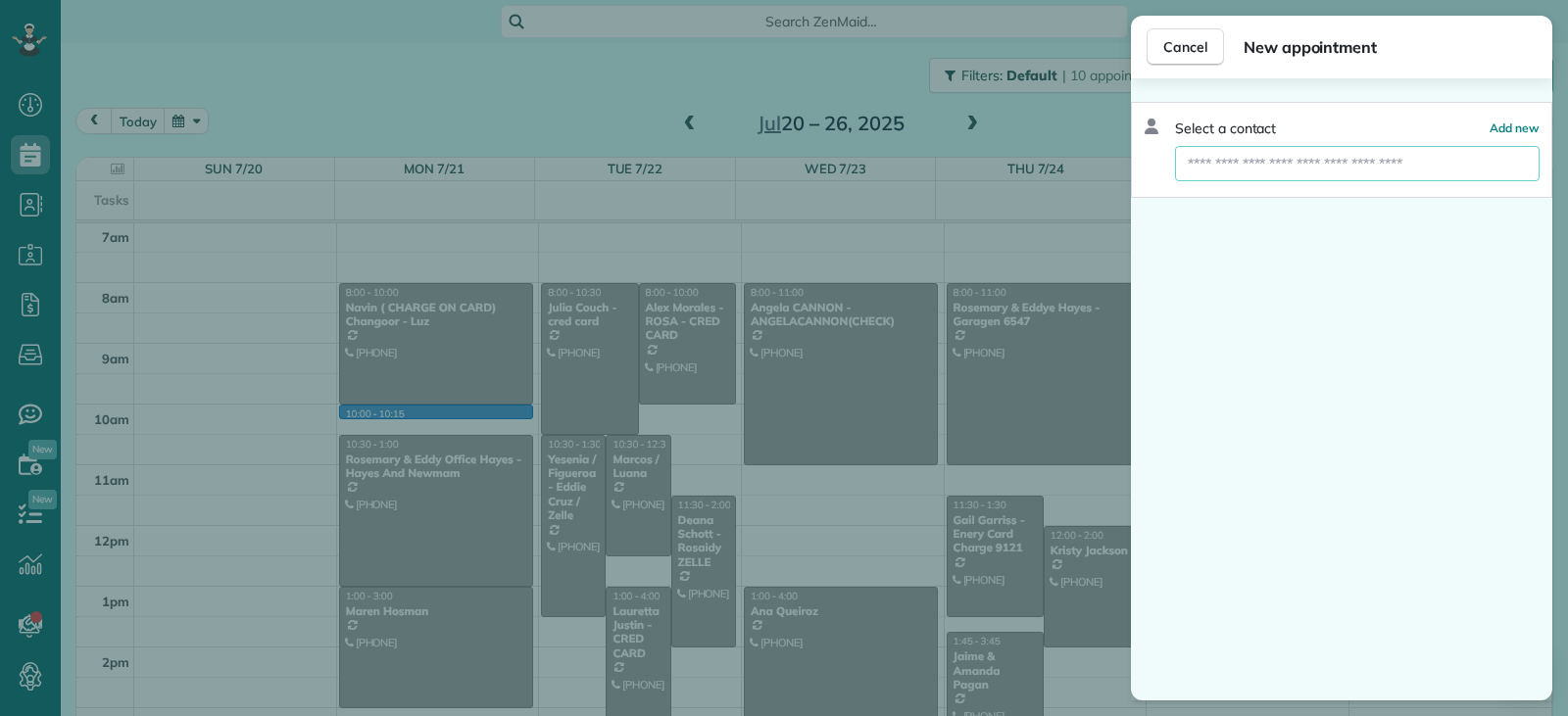 click at bounding box center [1357, 164] 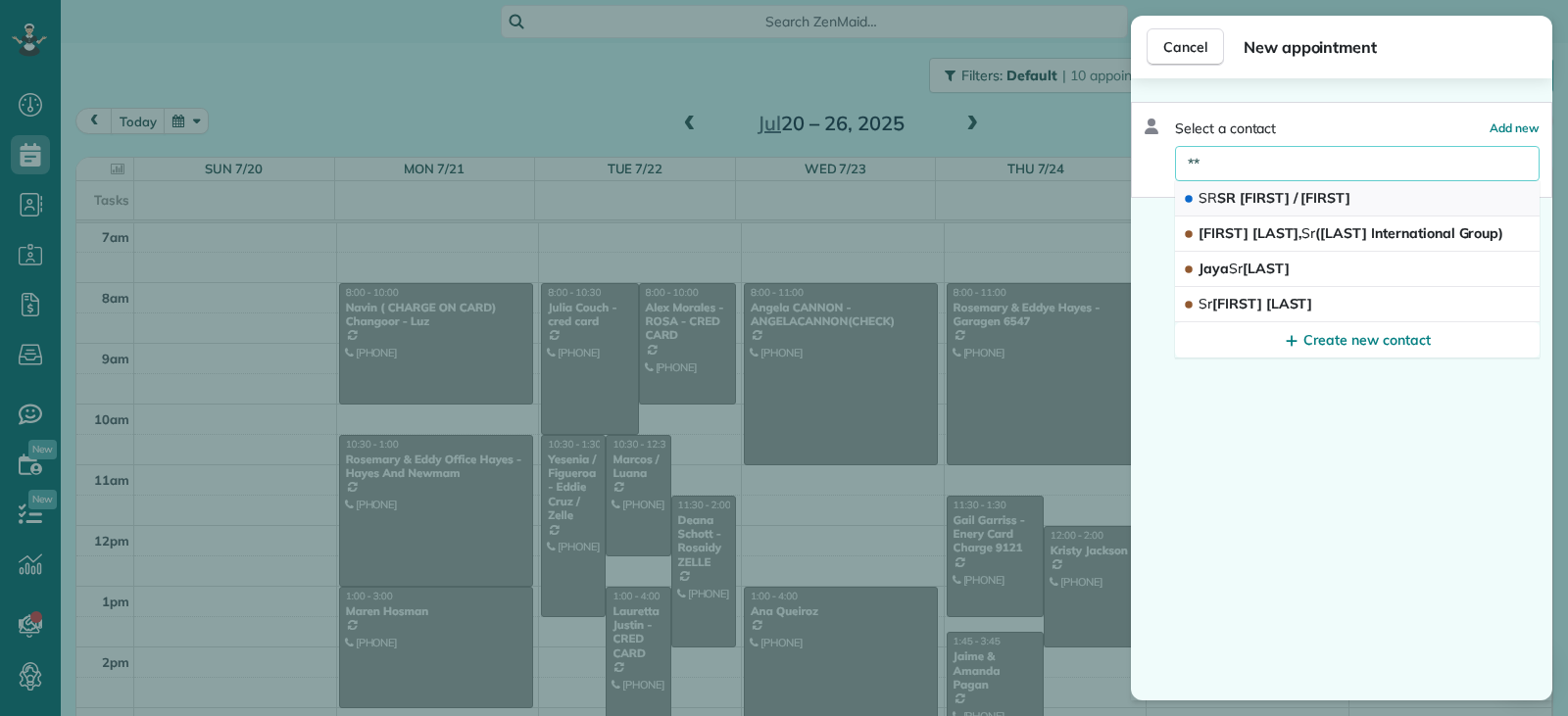 type on "**" 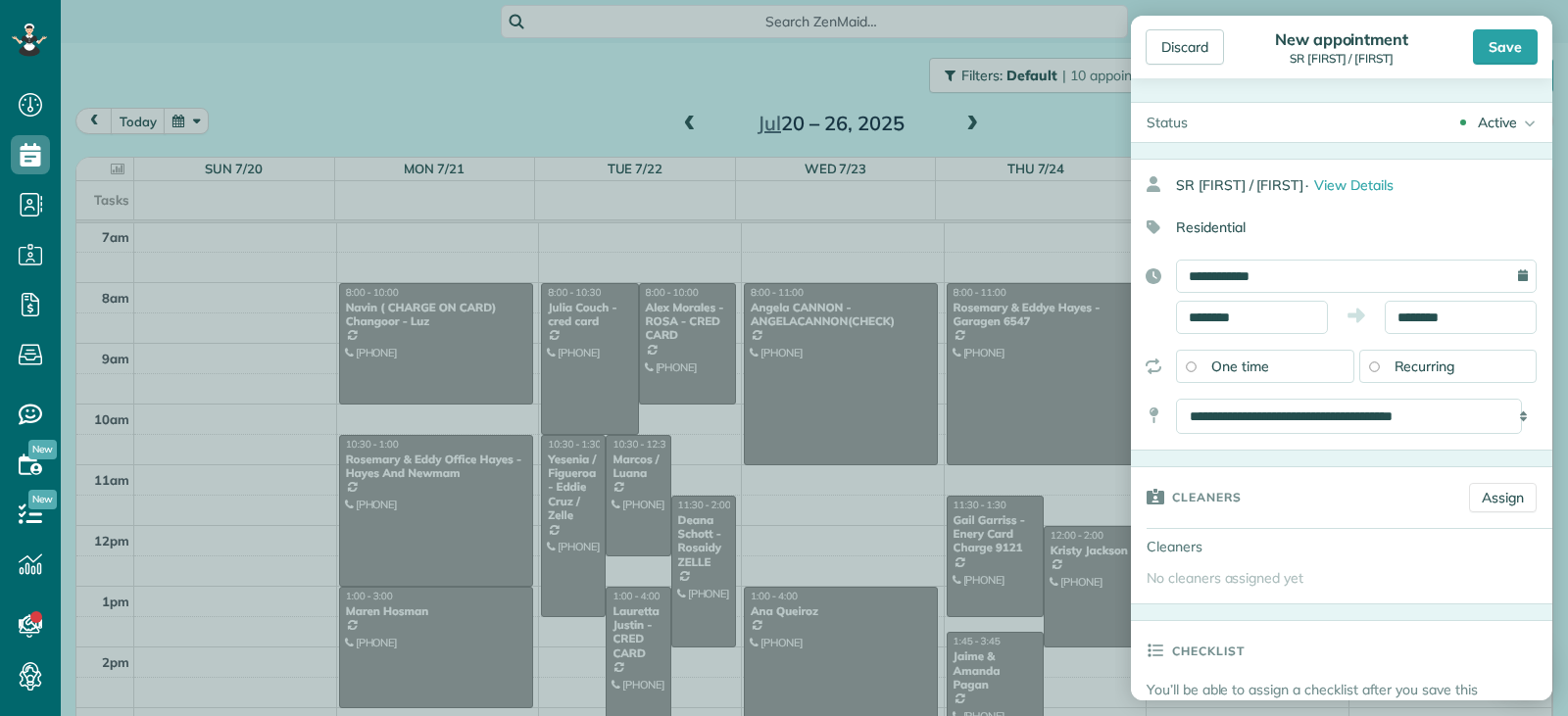 scroll, scrollTop: 545, scrollLeft: 0, axis: vertical 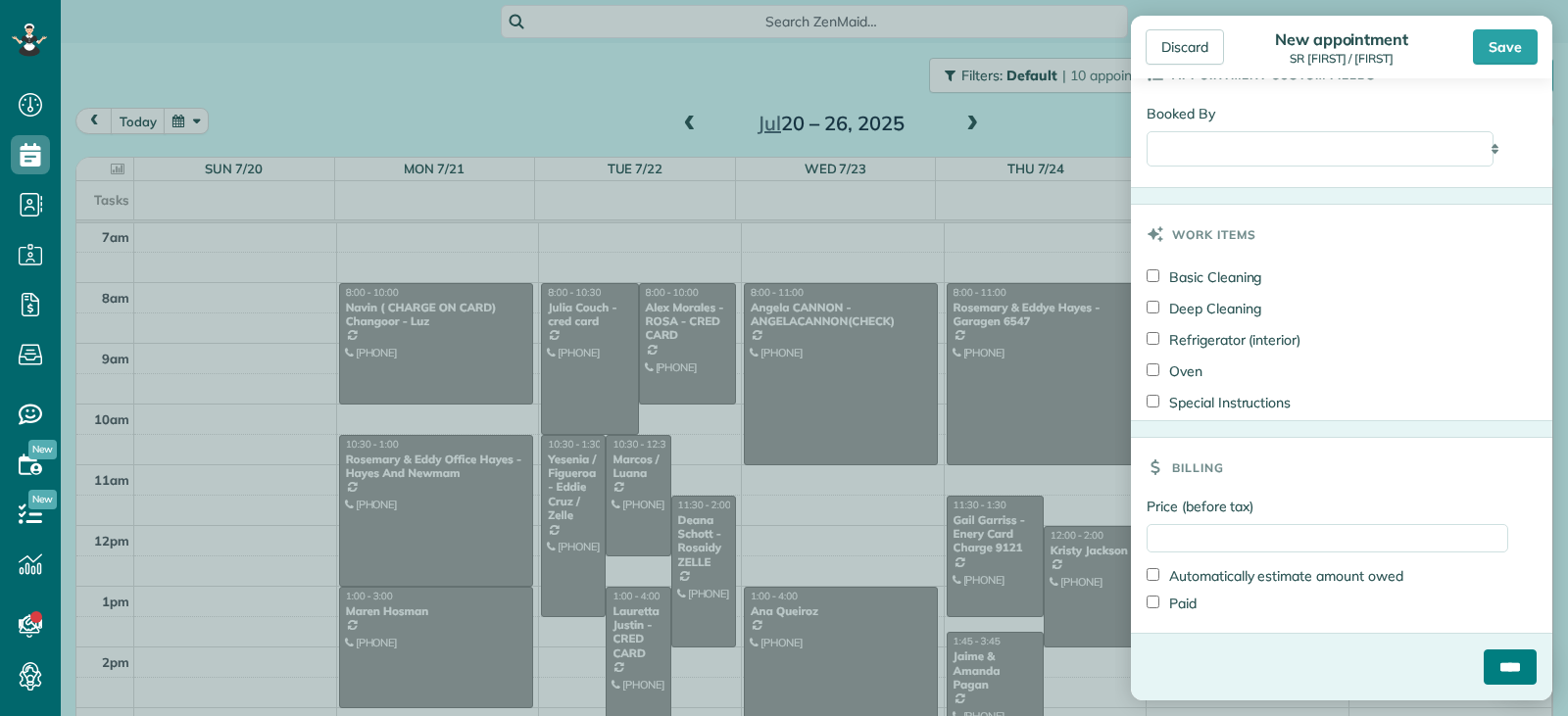 click on "****" at bounding box center (1510, 667) 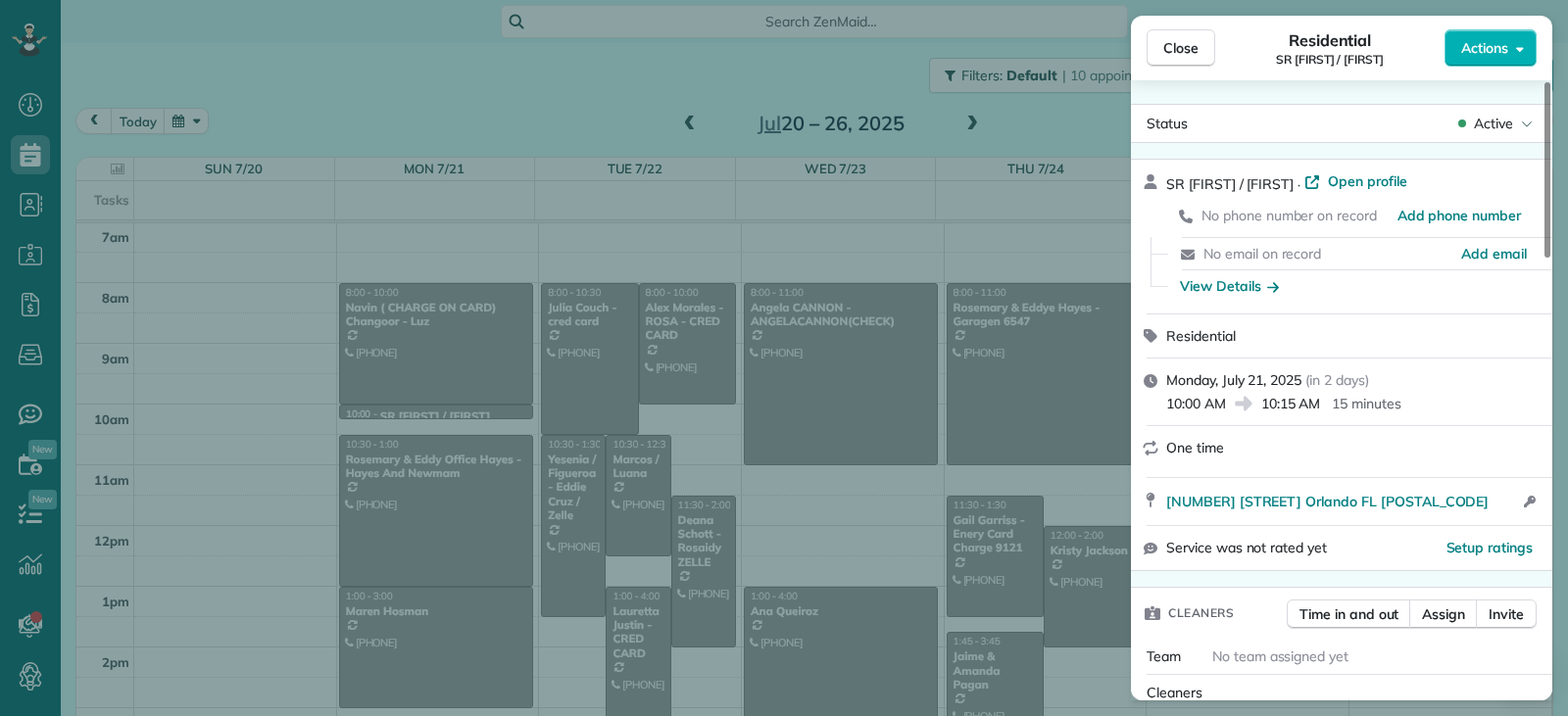 click on "Residential" at bounding box center [1342, 336] 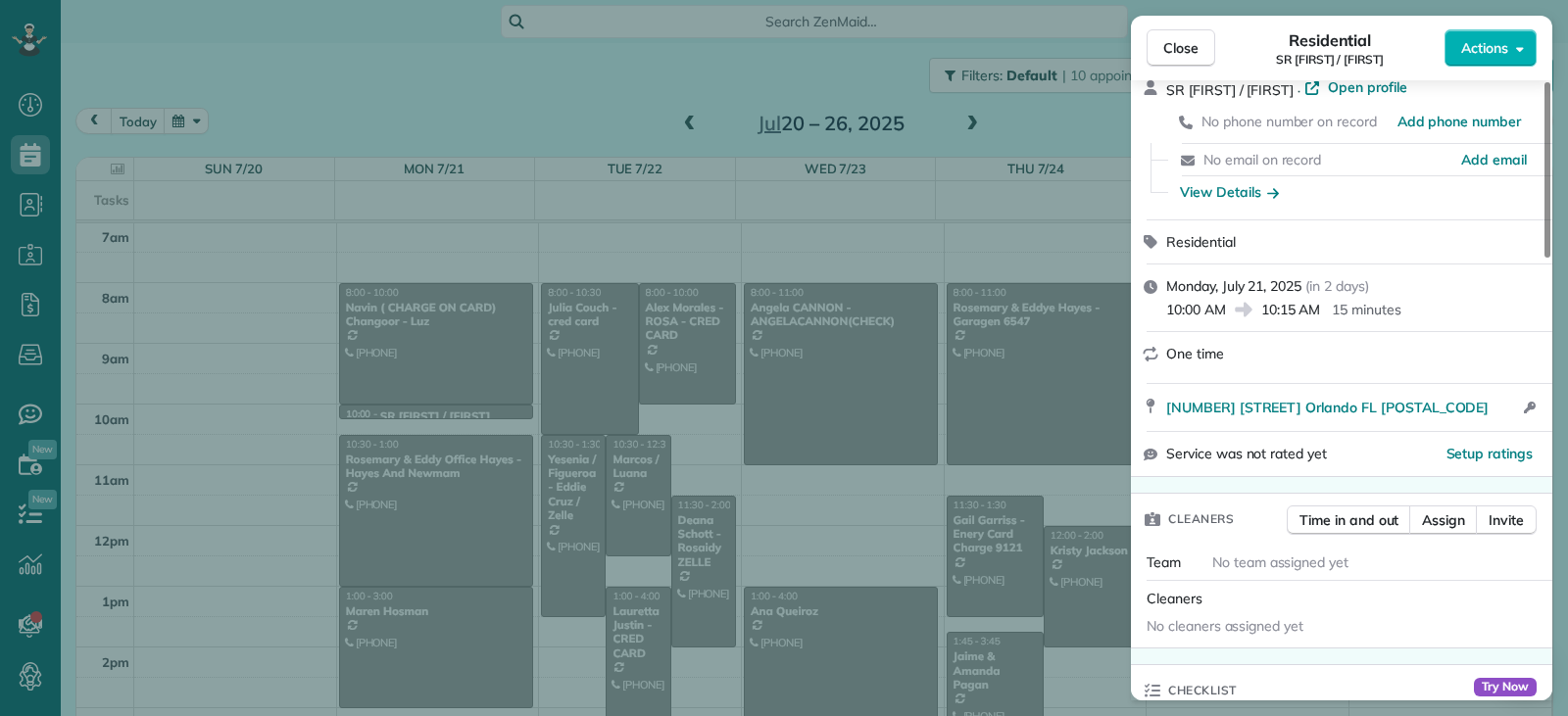 scroll, scrollTop: 98, scrollLeft: 0, axis: vertical 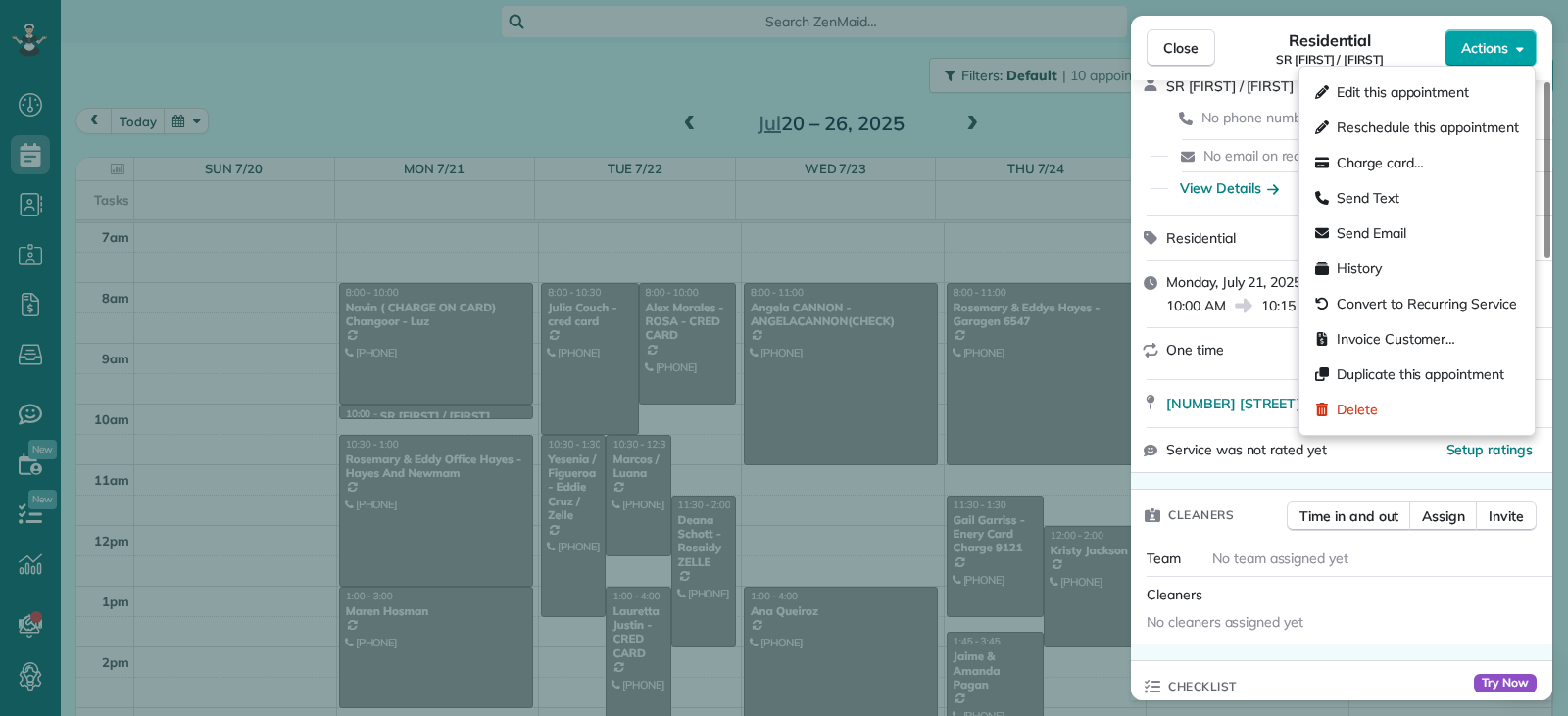 click on "Actions" at bounding box center (1491, 48) 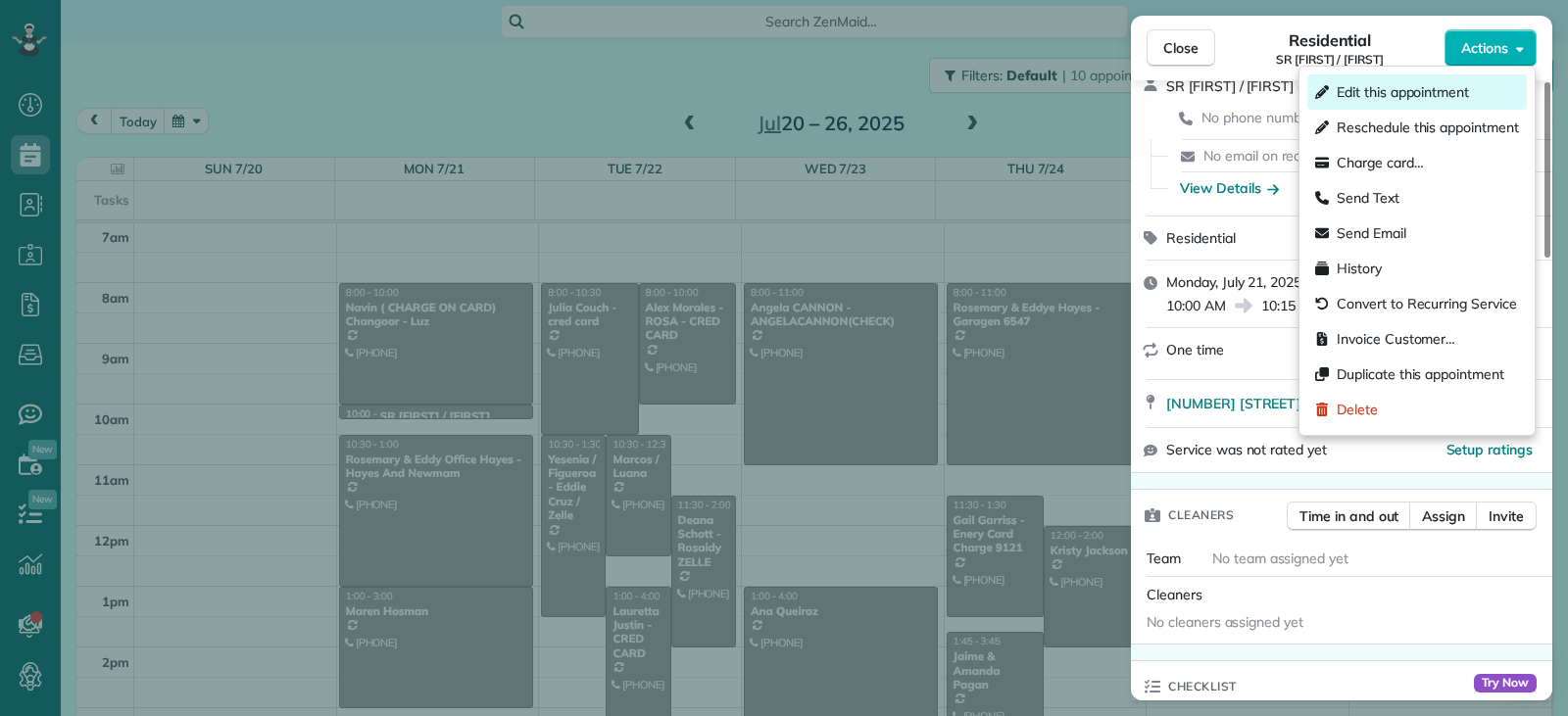 click on "Edit this appointment" at bounding box center (1402, 92) 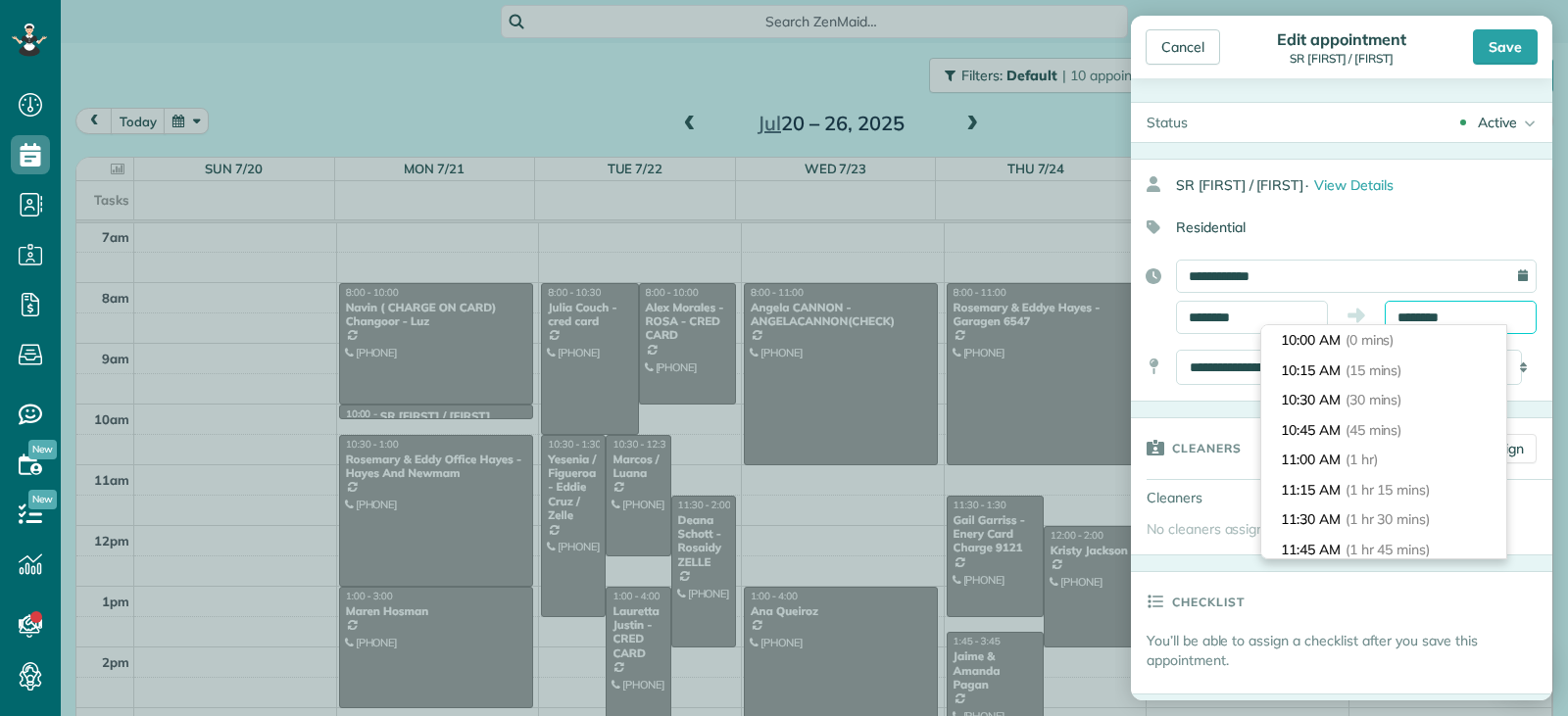 click on "********" at bounding box center [1460, 317] 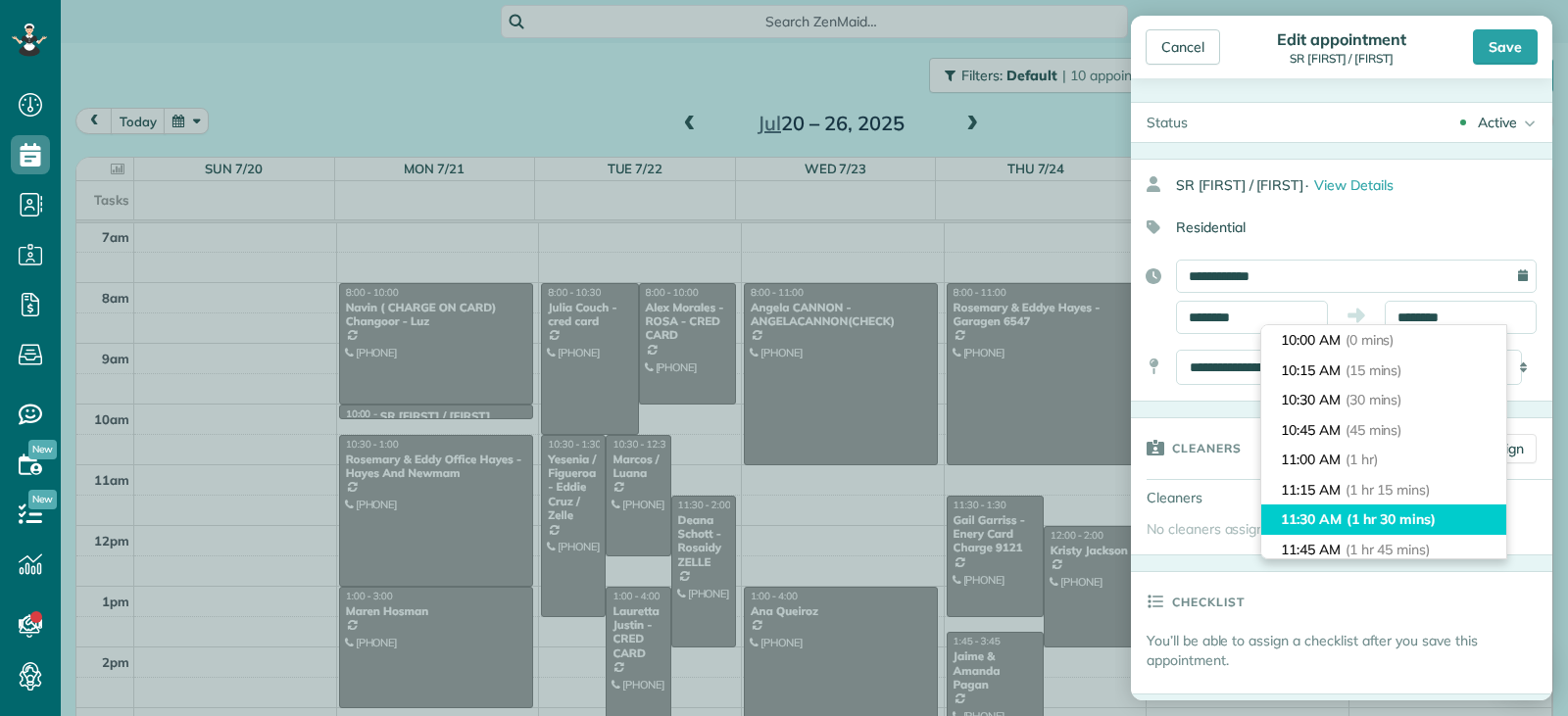 type on "********" 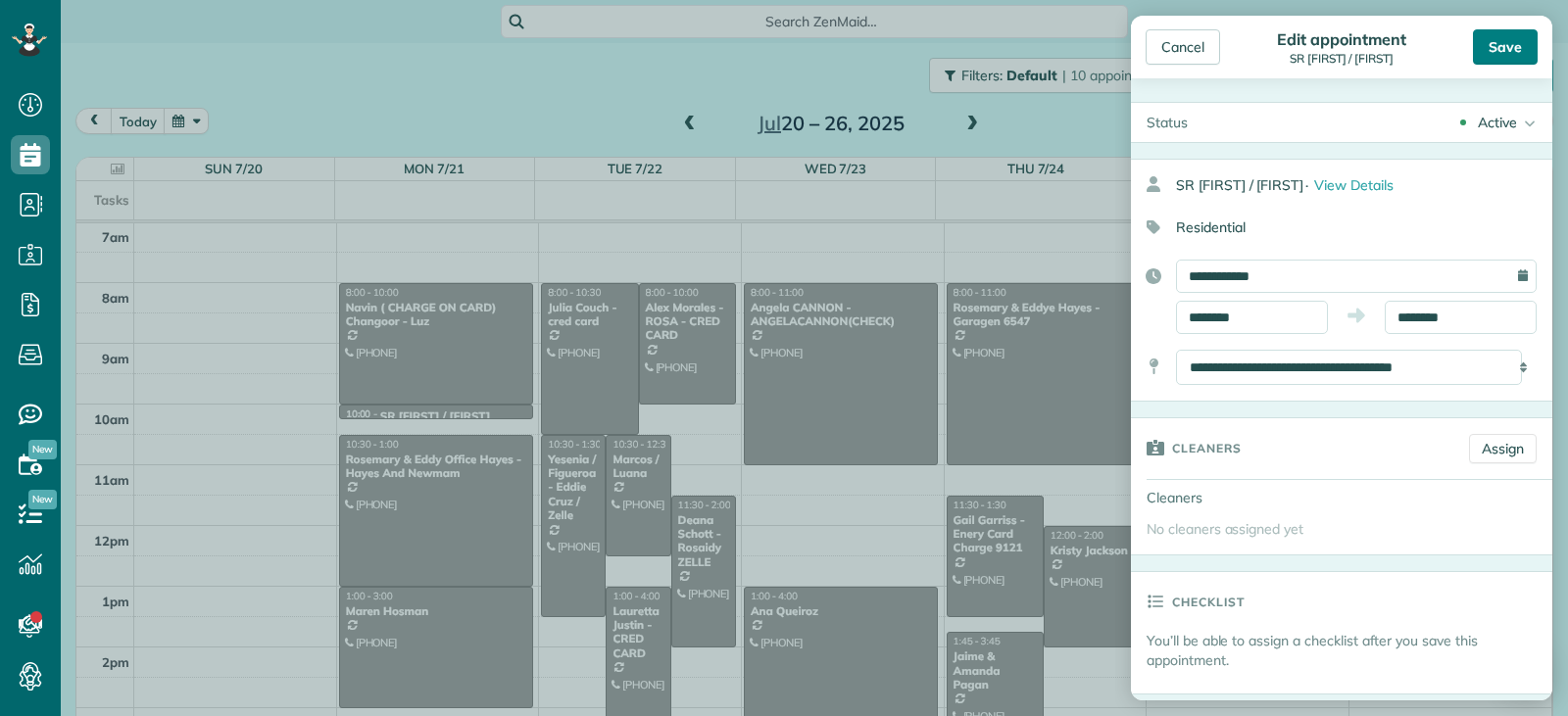 click on "Save" at bounding box center (1505, 47) 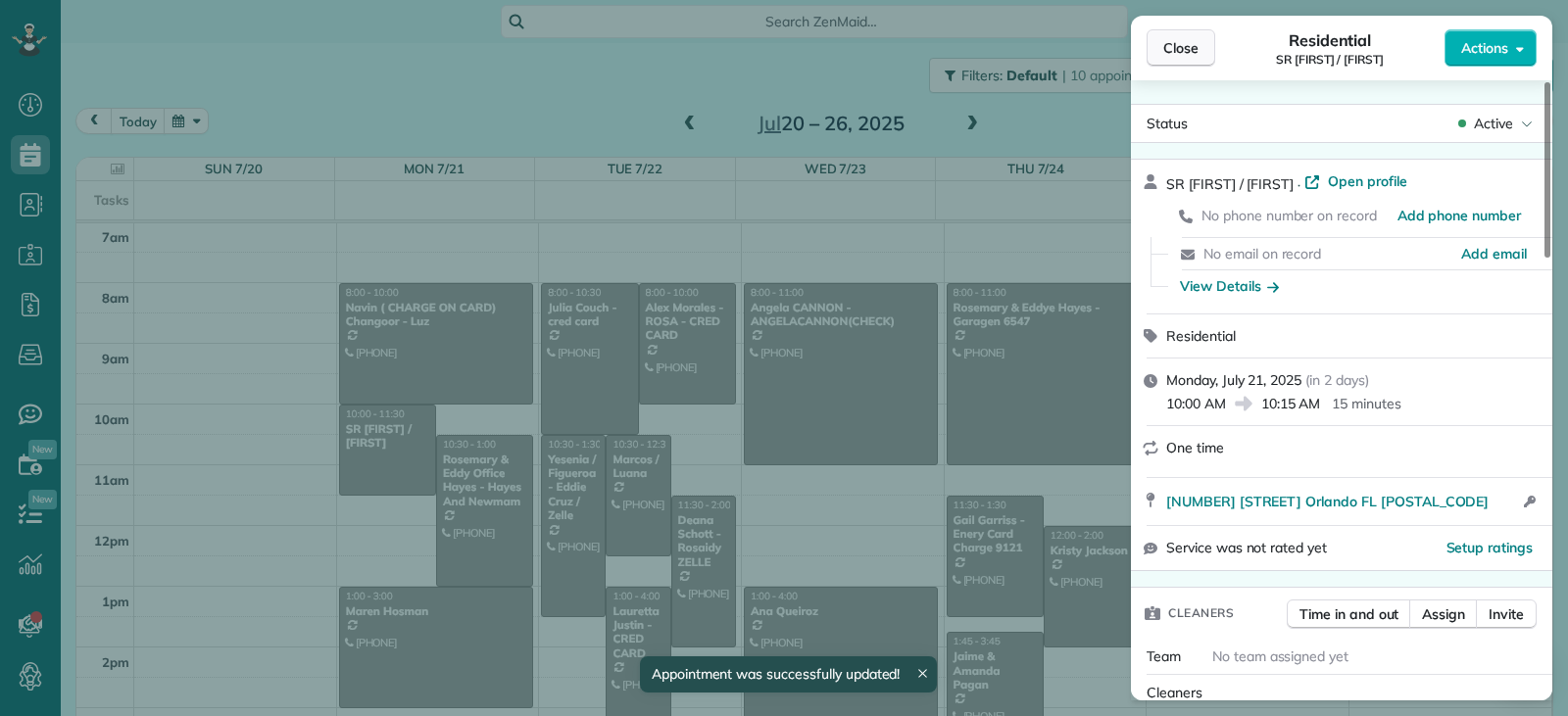 click on "Close" at bounding box center [1181, 48] 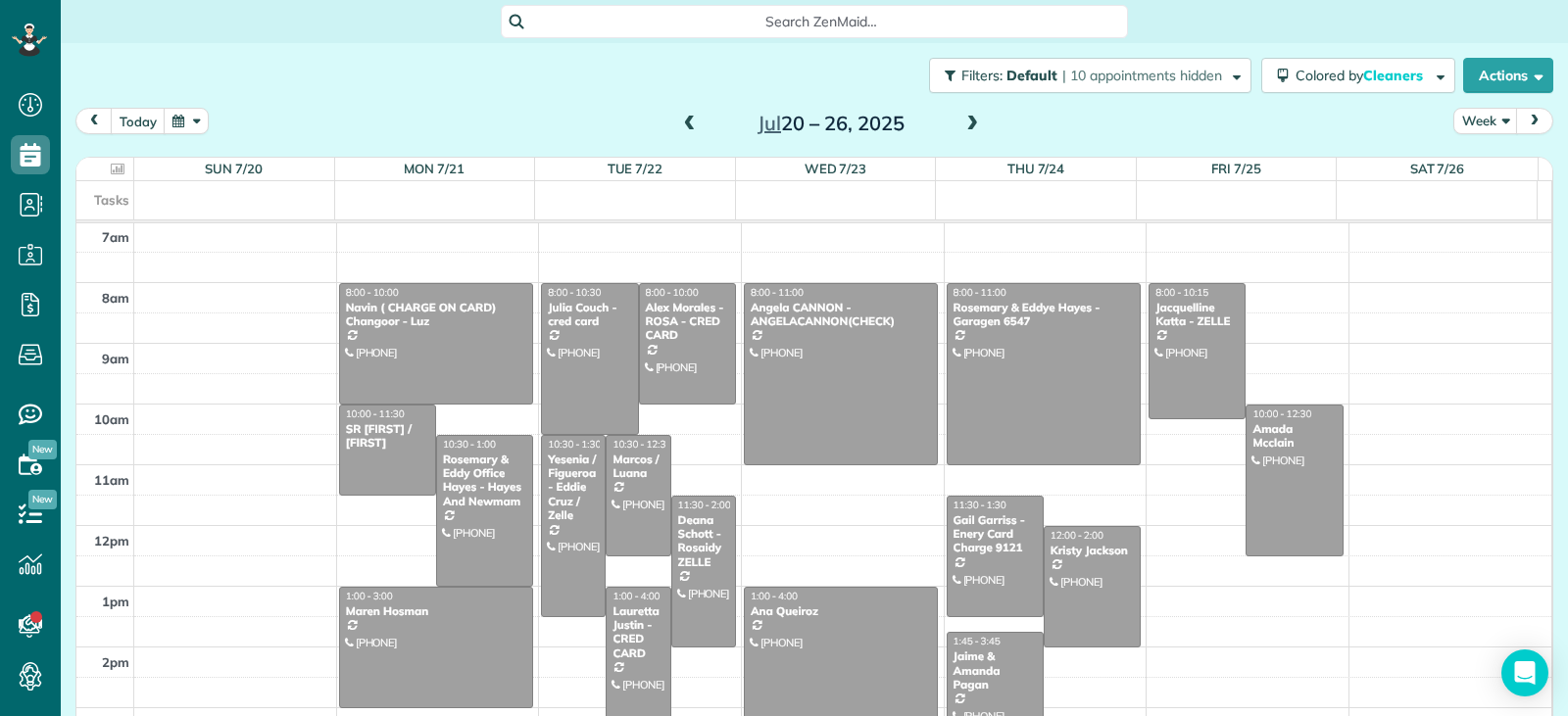 click at bounding box center (972, 124) 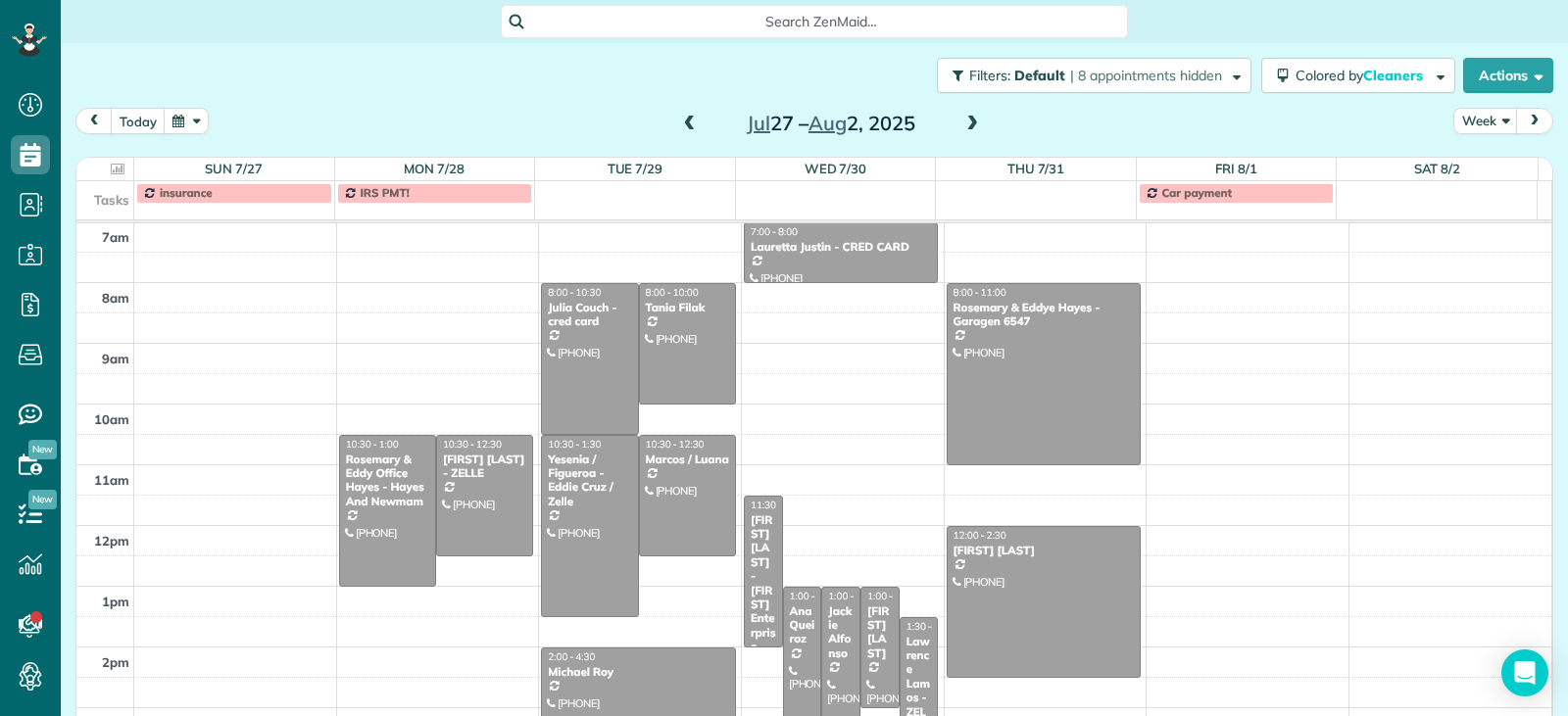 click at bounding box center [972, 124] 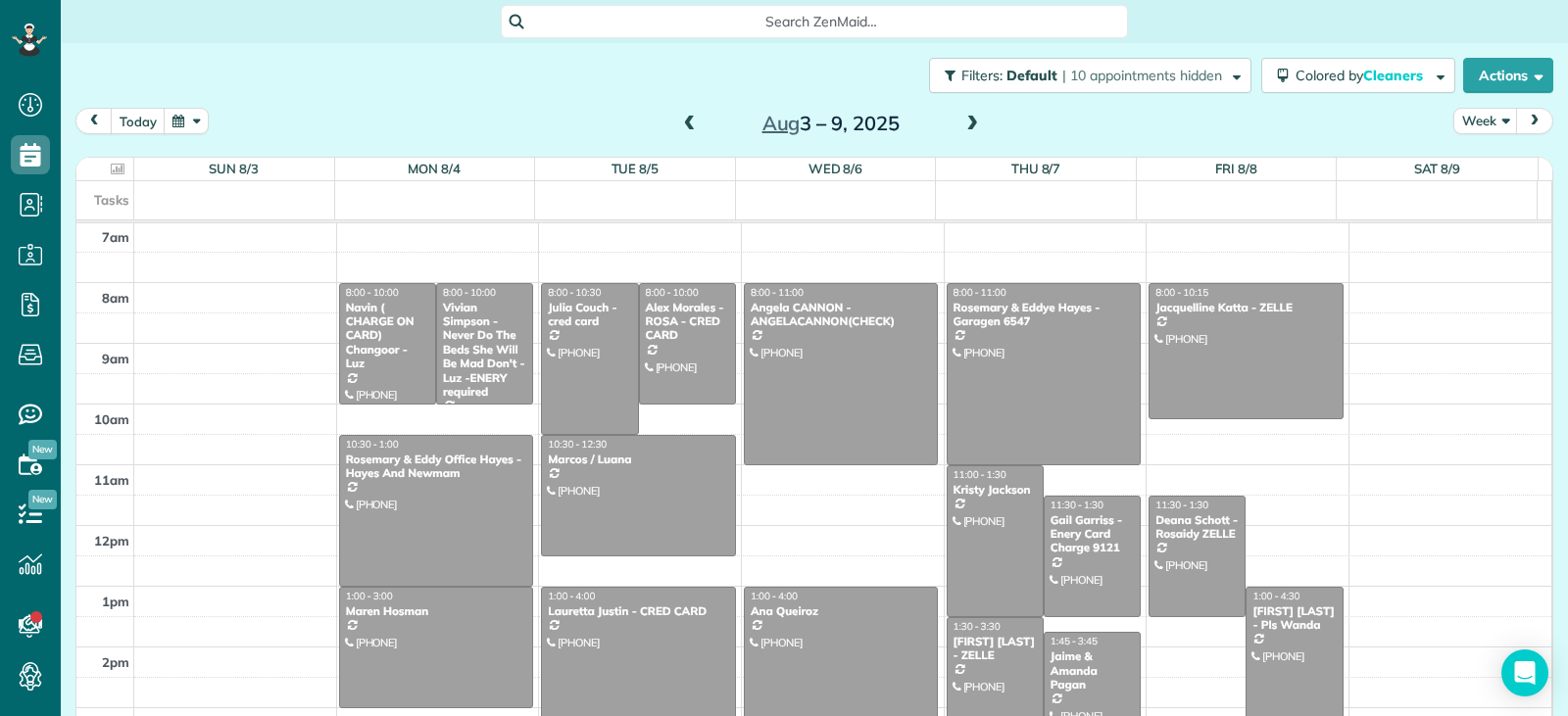 click at bounding box center (972, 124) 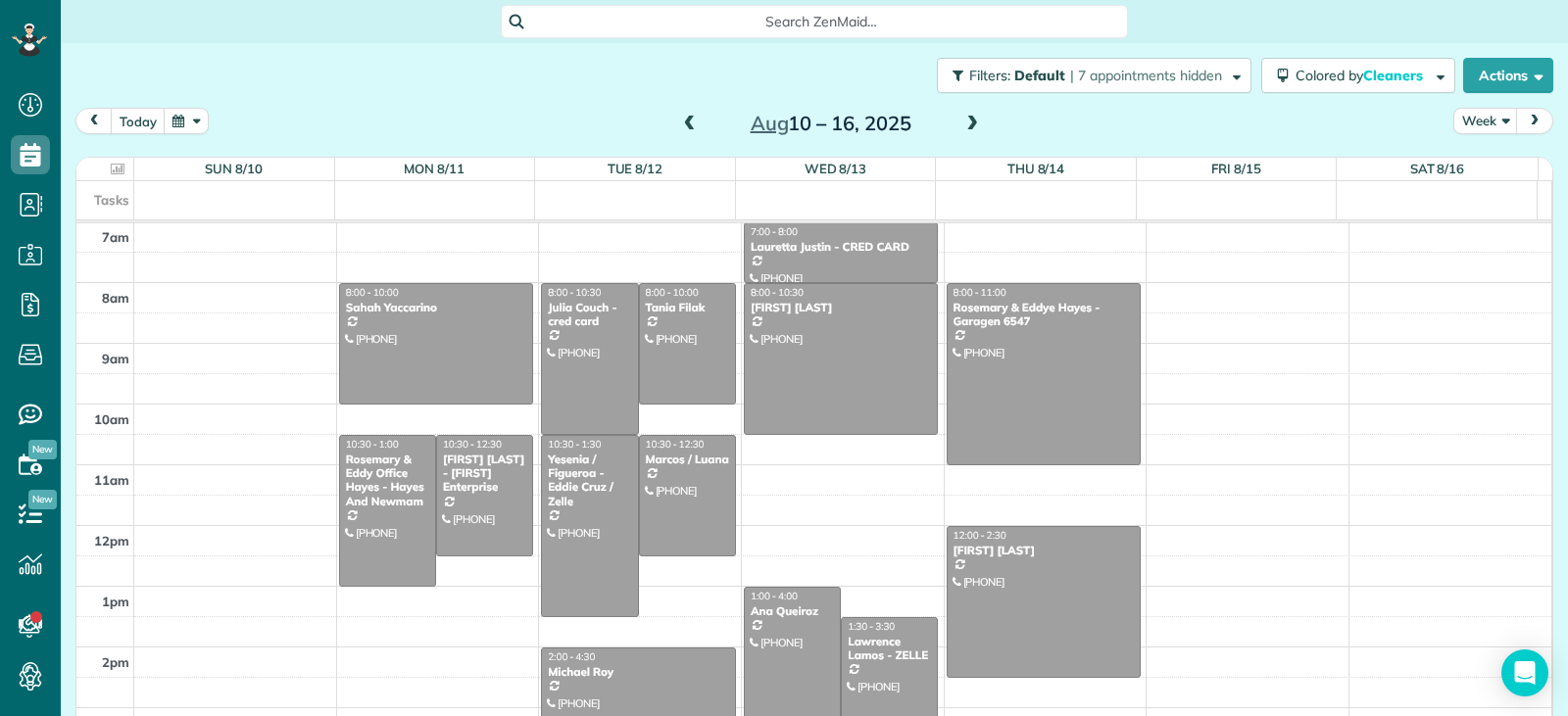 click on "8:00 - 10:00 [FIRST] [LAST] ([PHONE]) 21410 Quarter Cove Mount Dora, FL 32757 10:30 - 1:00 [FIRST] & [FIRST] Office Hayes - Hayes And Newmam ([PHONE]) 830 Lucerne Terrace Orlando, FL 32801 10:30 - 12:30 [FIRST] [LAST] - [FIRST] Enterprise ([PHONE]) 12901 Tiger Lilly Court Clermont, FL 34711 8:00 - 10:30 [FIRST] [LAST] - cred card ([PHONE]) 4000 Willow Bay dr Winter Garden, FL 34787 8:00 - 10:00 [FIRST] [LAST] ([PHONE]) 1445 Stickley Avenue Celebration, FL 34747 10:30 - 1:30 [FIRST] / [FIRST] - [FIRST] [LAST] ([PHONE]) 704 OXFORD CHASE DR WINTER GARDEN, FL 34787 10:30 - 12:30 [FIRST] / [FIRST] ([PHONE]) 8066 Glenlloyd Avenue Winter Garden, FL 34787 2:00 - 4:30 [FIRST] [LAST] ([PHONE]) 5240 moore street saint cloud, FL 34771 7:00 - 8:00 [FIRST] [LAST] - CRED CARD ([PHONE]) 6601 Old Winter Garden Road Orlando, FL 32835 8:00 - 10:30 [FIRST] [LAST] ([PHONE]) 7907 Tumblestone Drive Orlando, FL 32819" at bounding box center [813, 404] 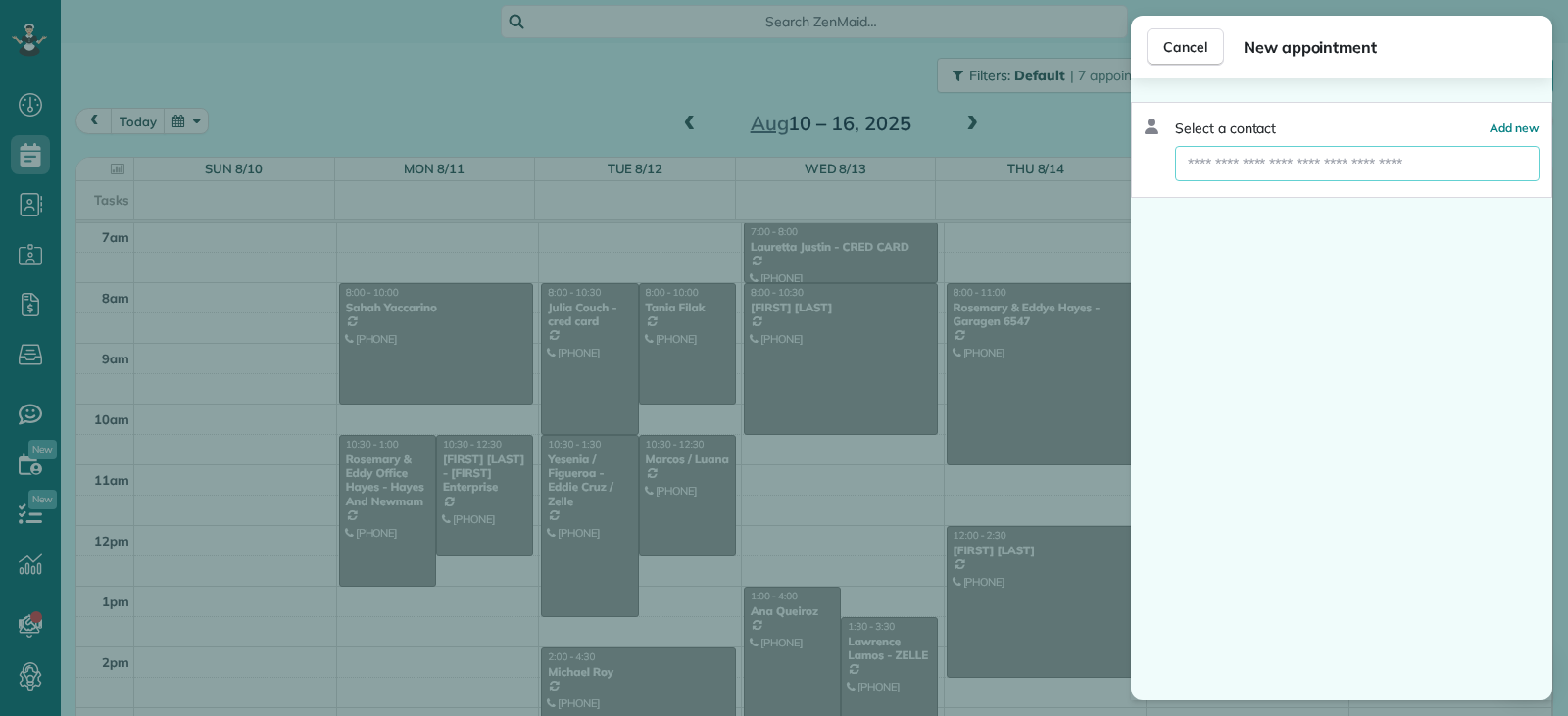 click at bounding box center (1357, 164) 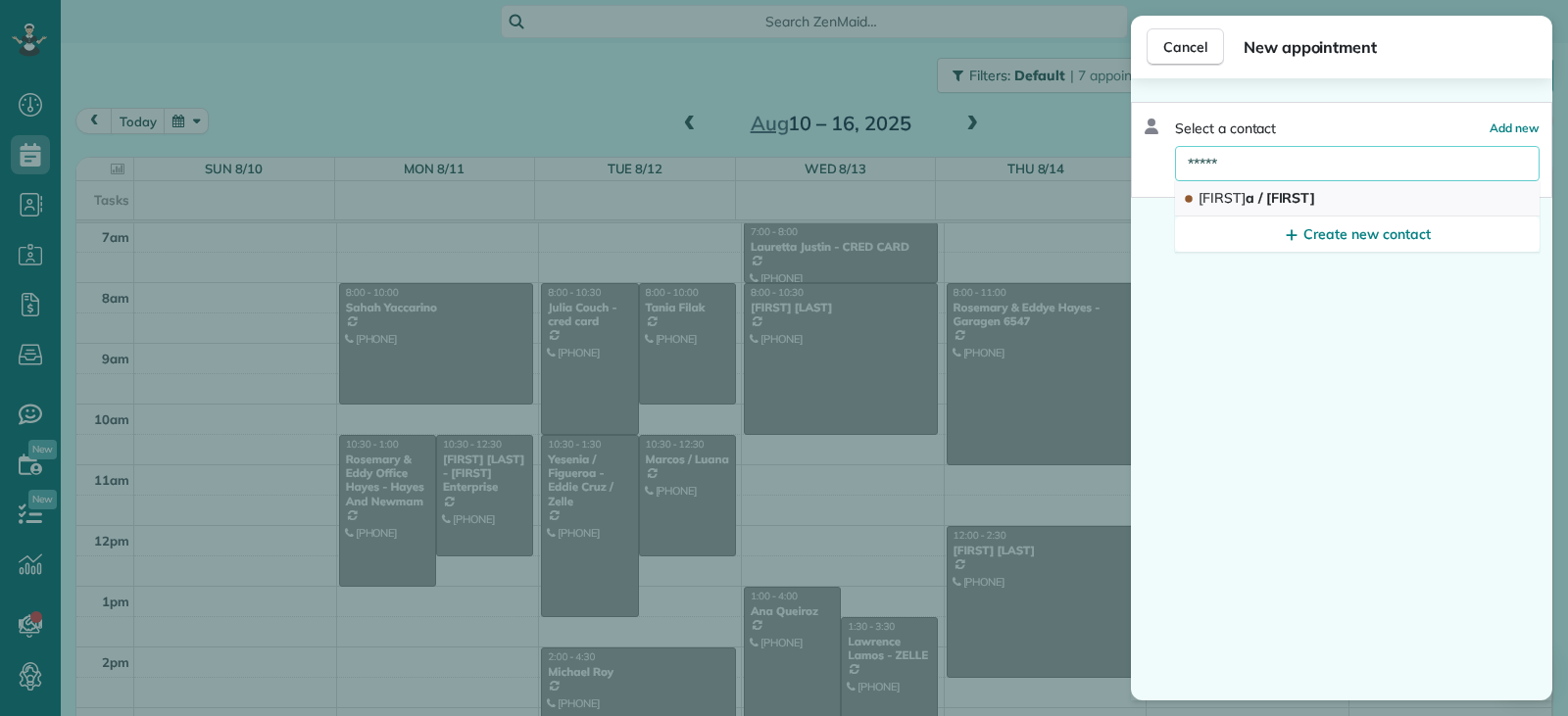 type on "*****" 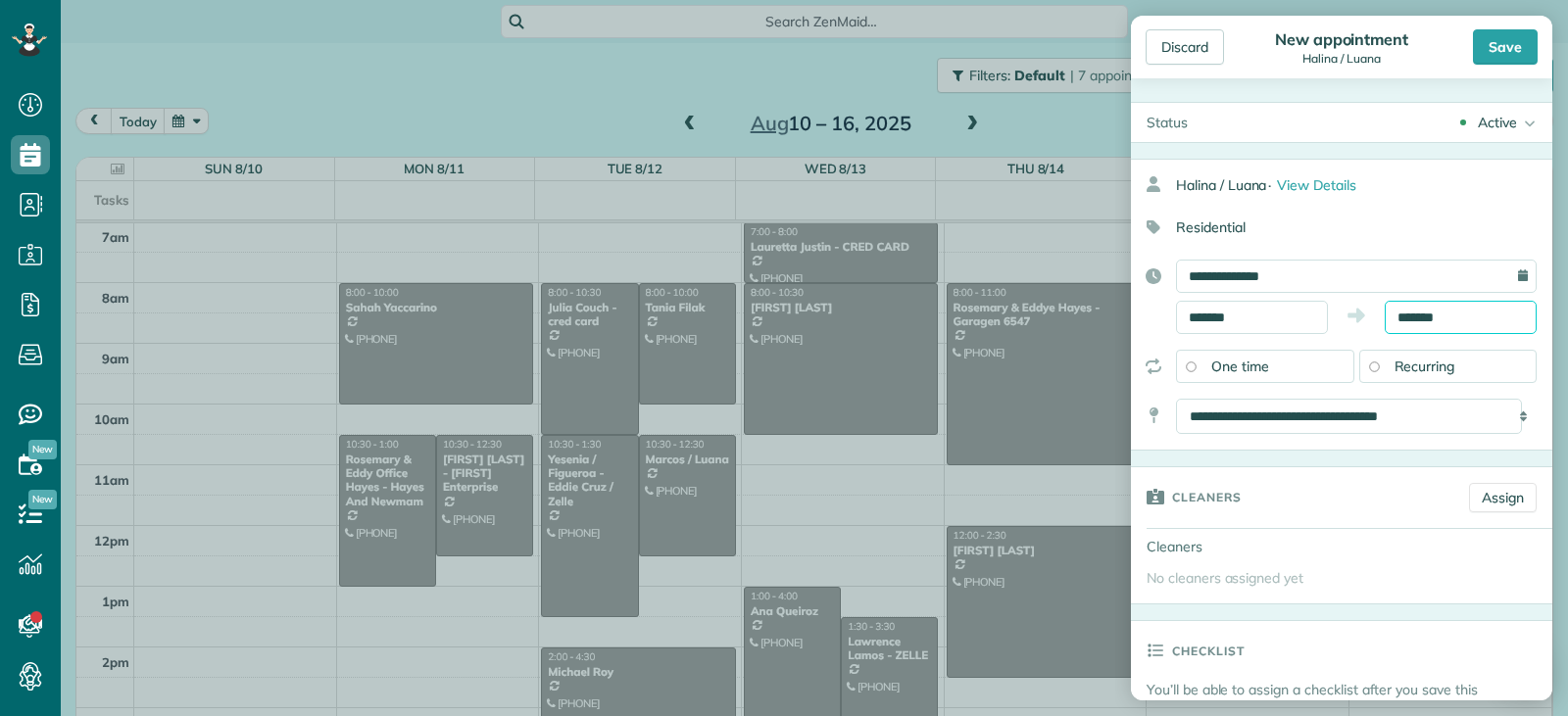 click on "*******" at bounding box center (1460, 317) 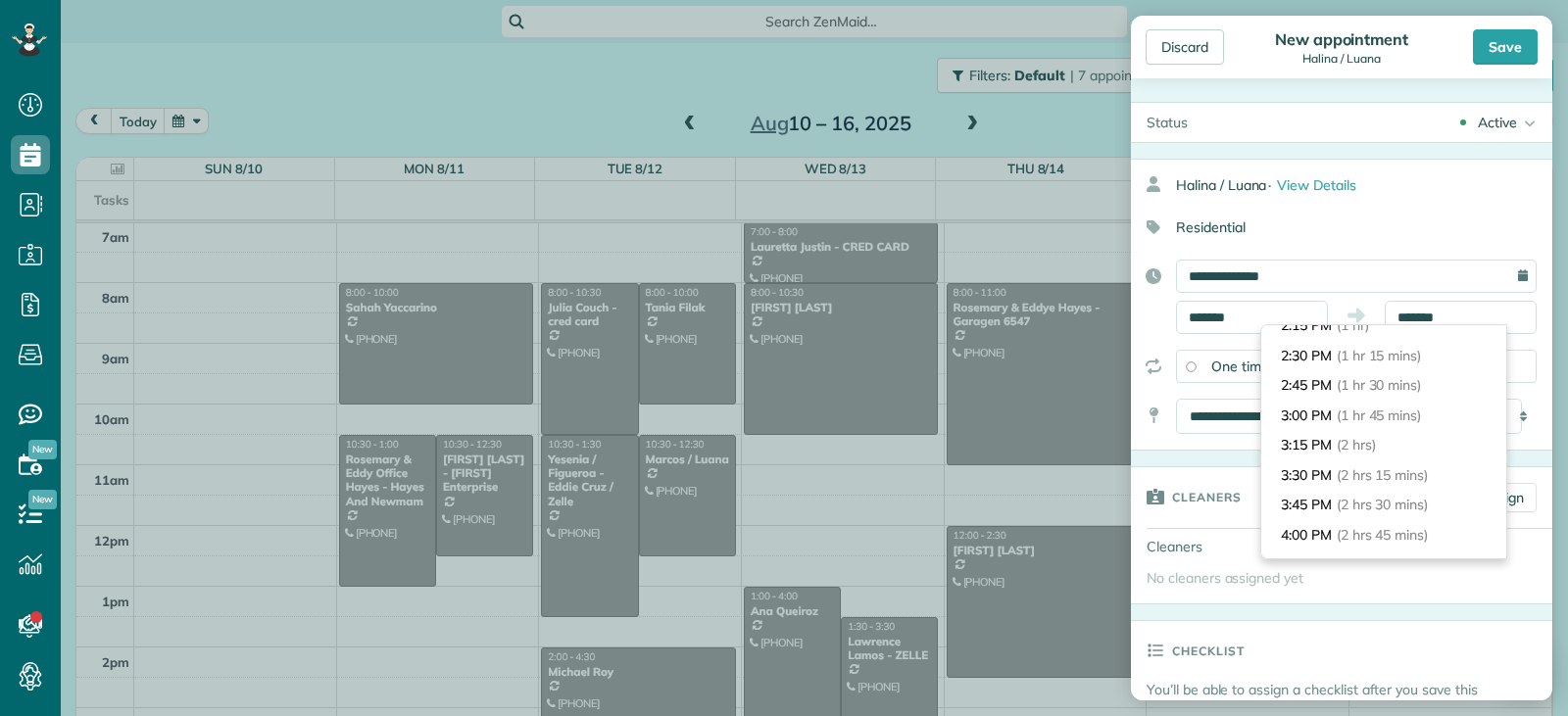 scroll, scrollTop: 204, scrollLeft: 0, axis: vertical 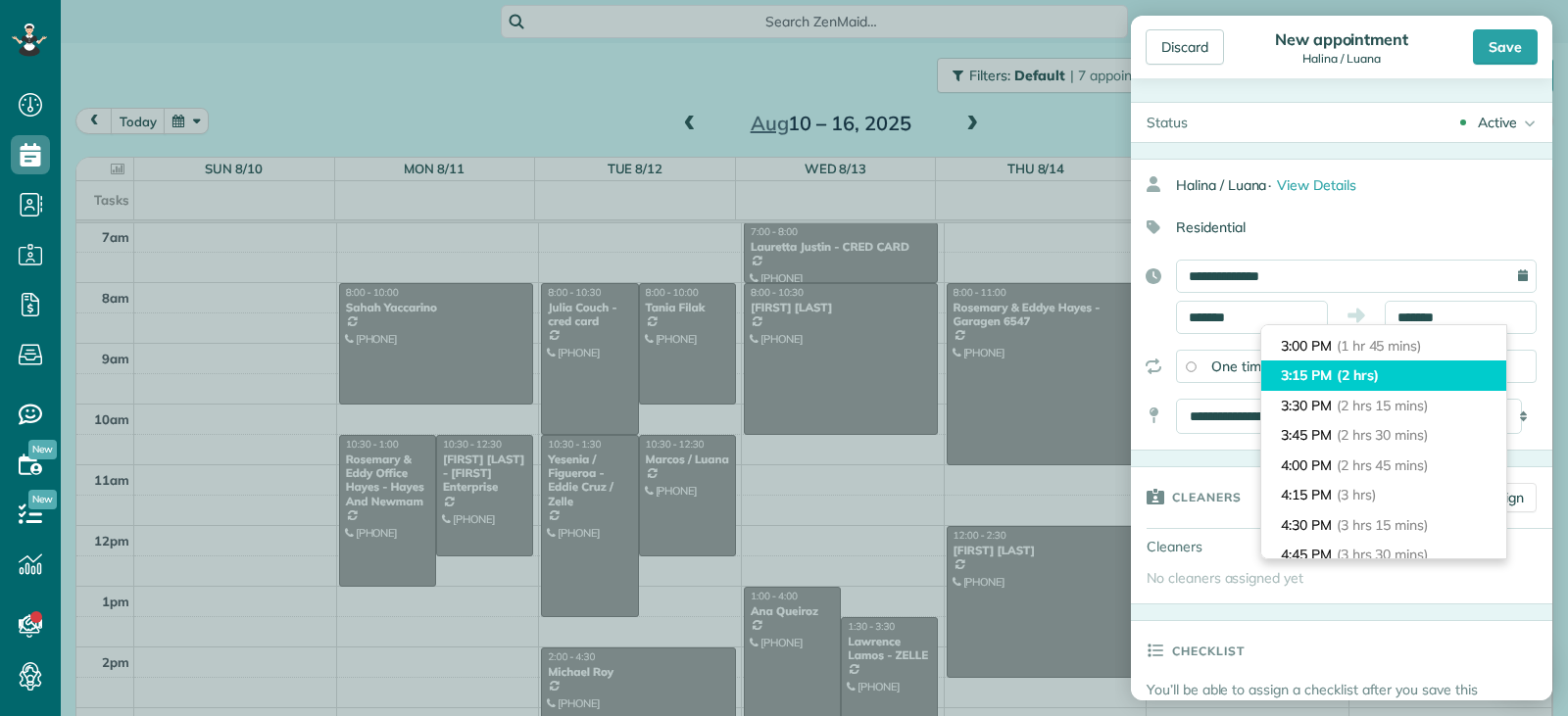 type on "*******" 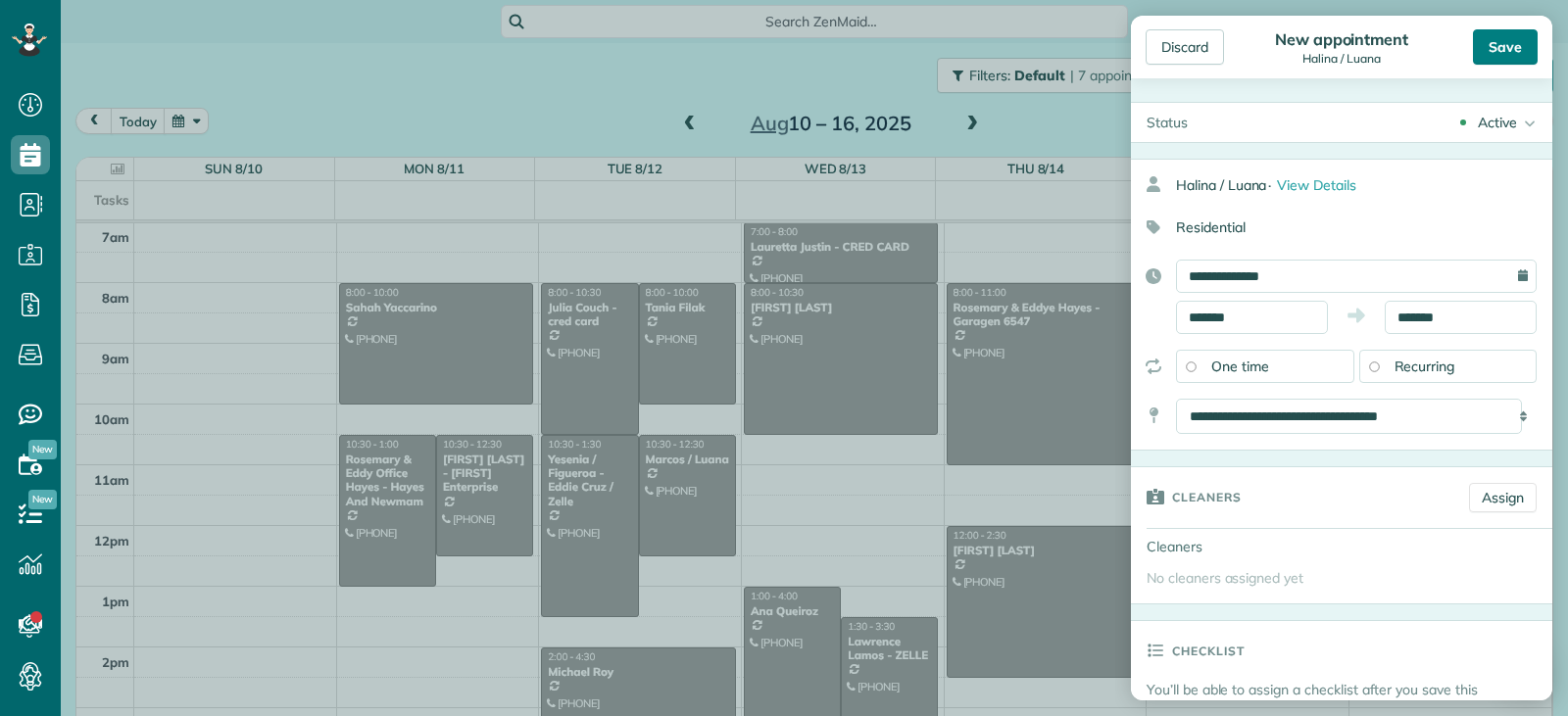 click on "Save" at bounding box center [1505, 47] 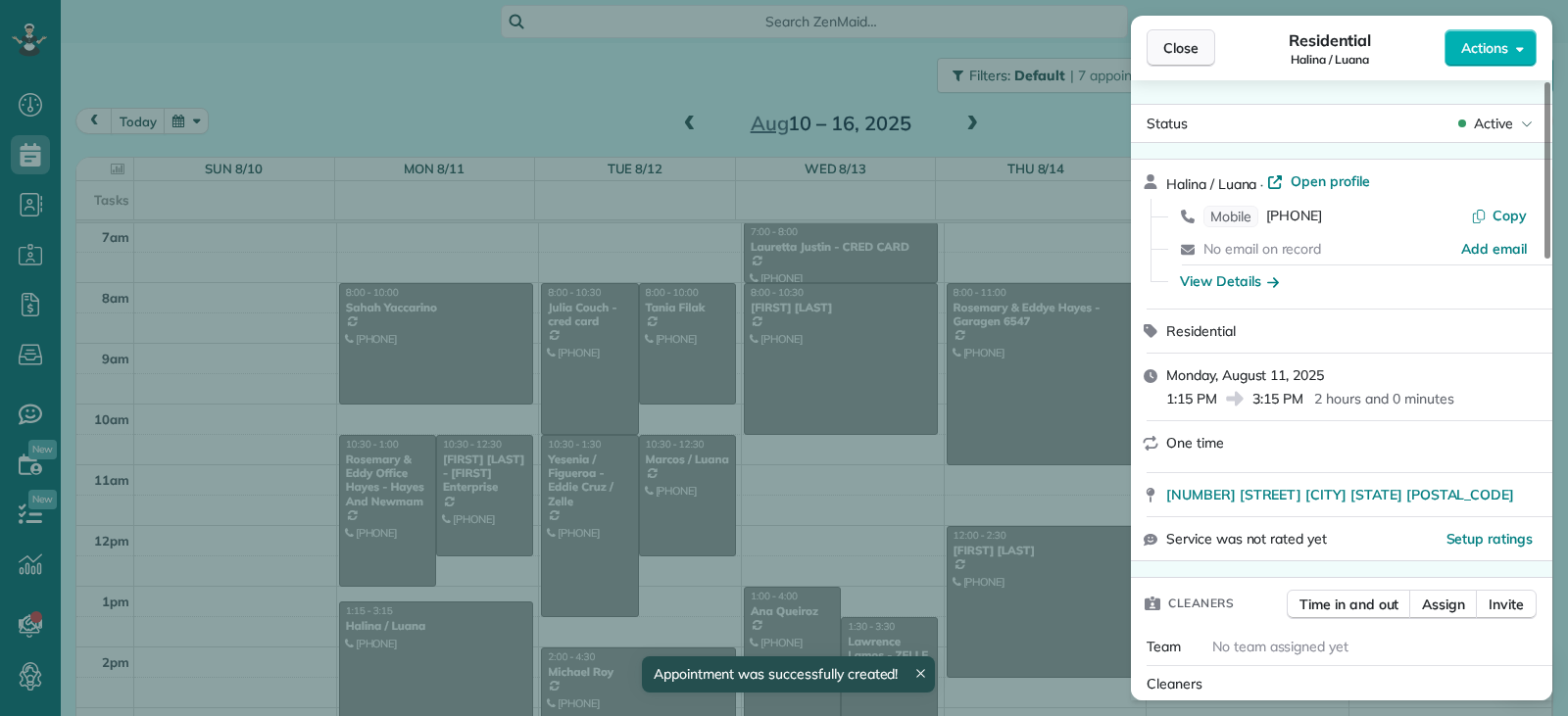 click on "Close" at bounding box center [1181, 48] 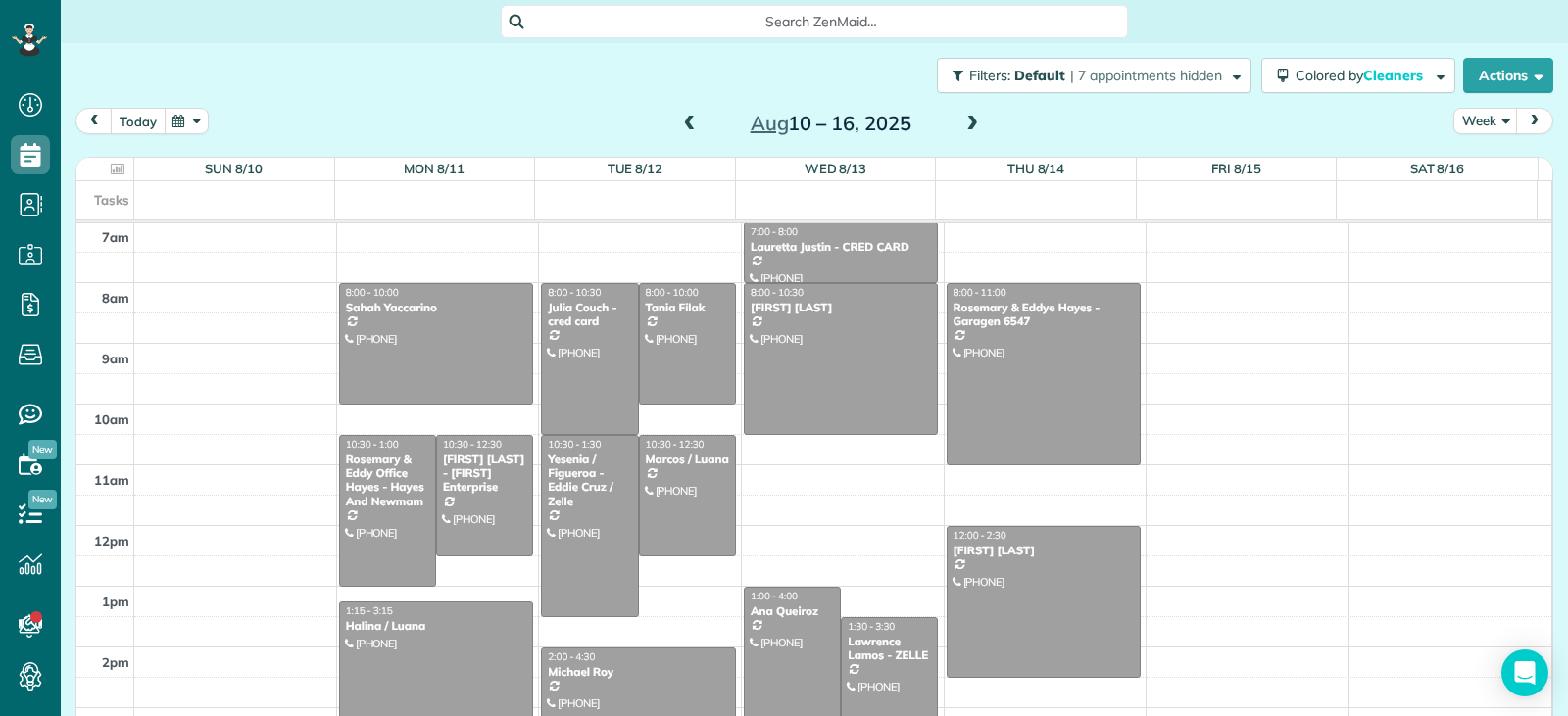 click on "today" at bounding box center [138, 120] 